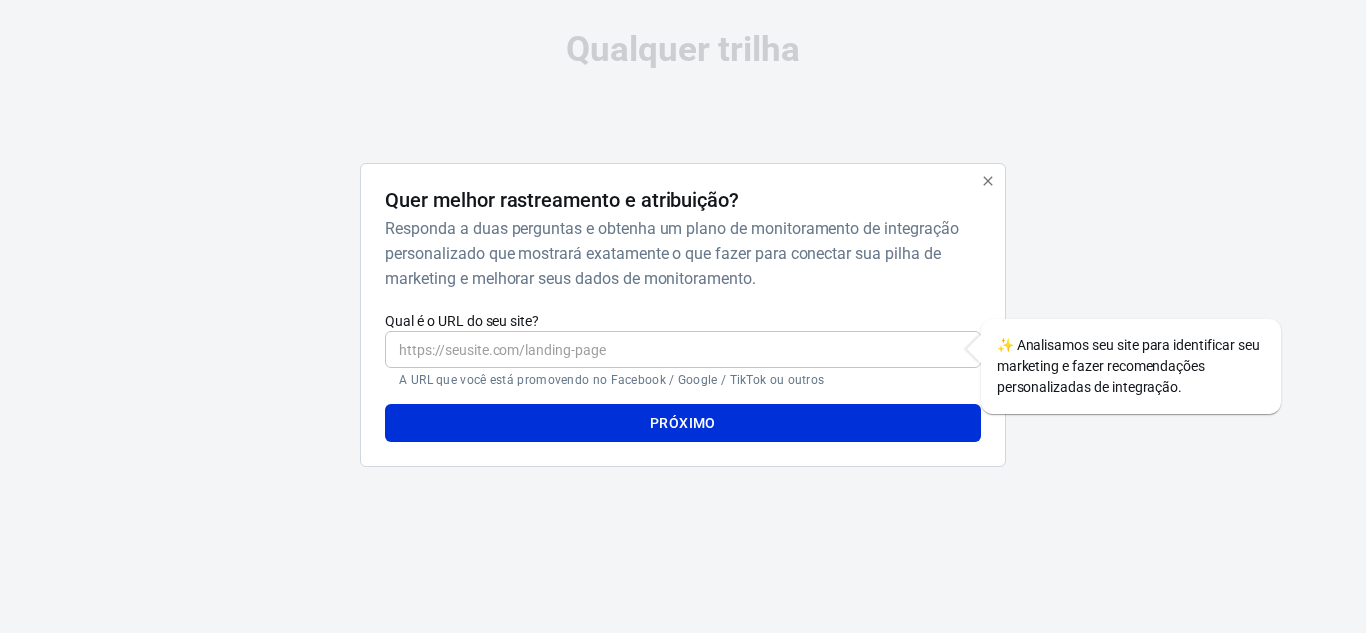scroll, scrollTop: 0, scrollLeft: 0, axis: both 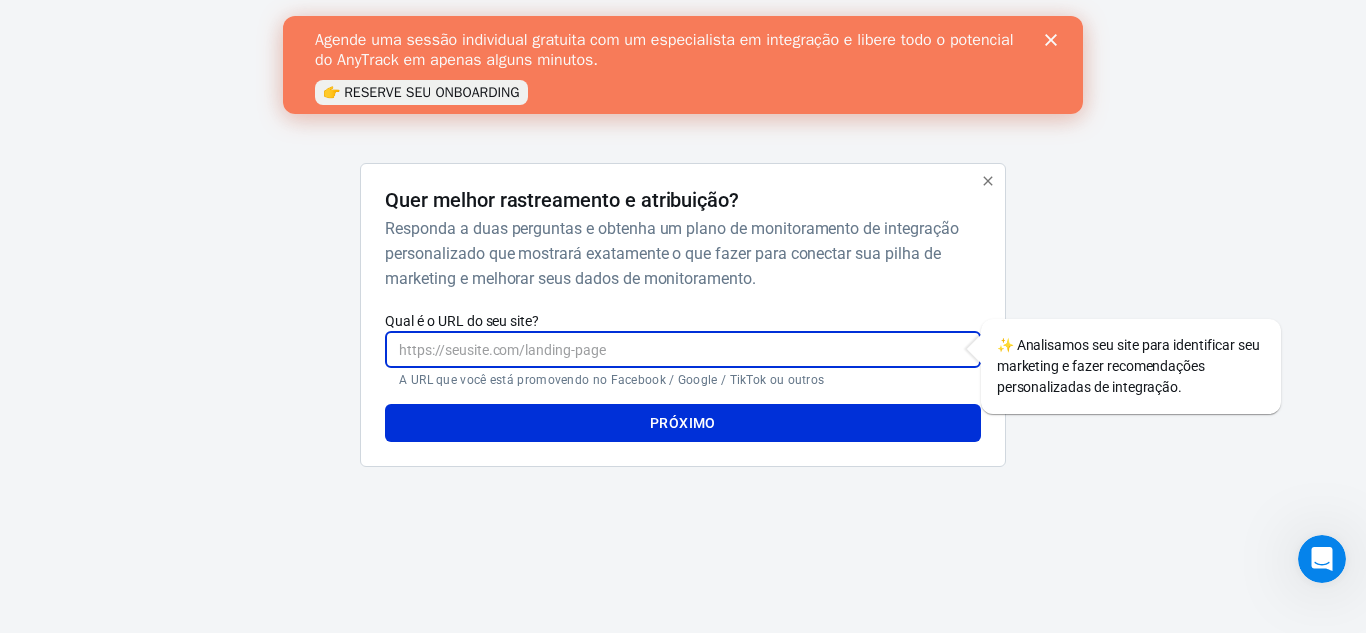 click on "Qual é o URL do seu site?" at bounding box center (682, 349) 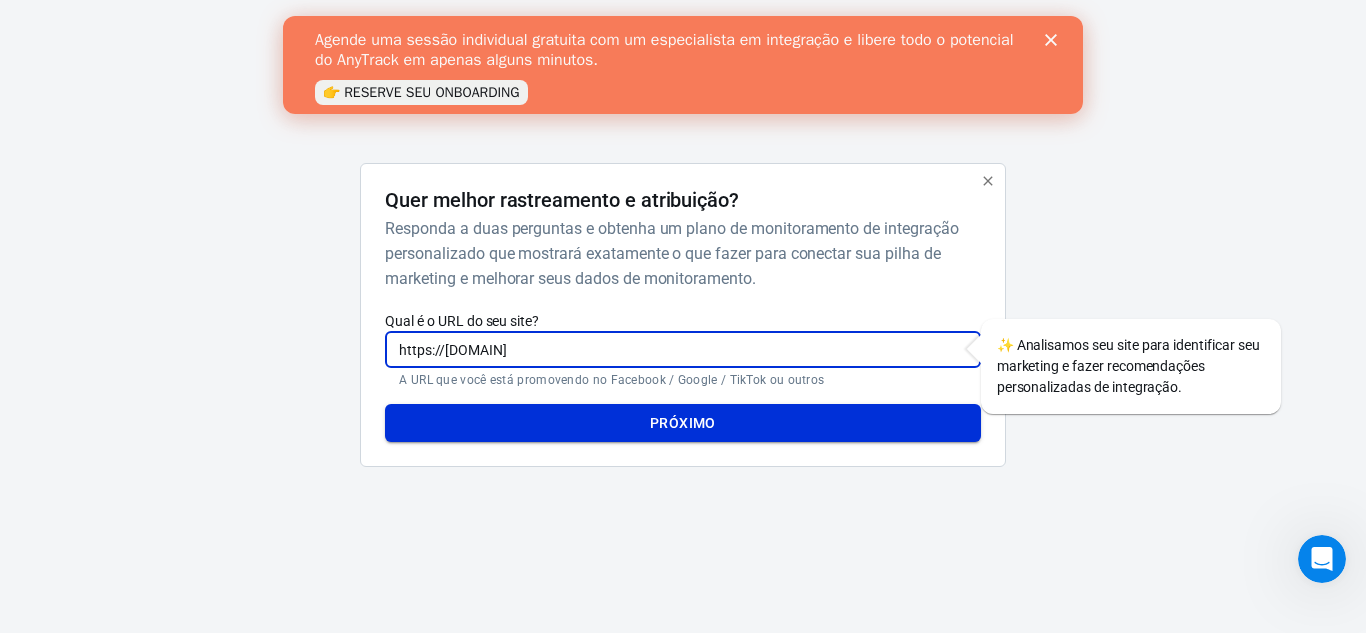 type on "https://[DOMAIN]" 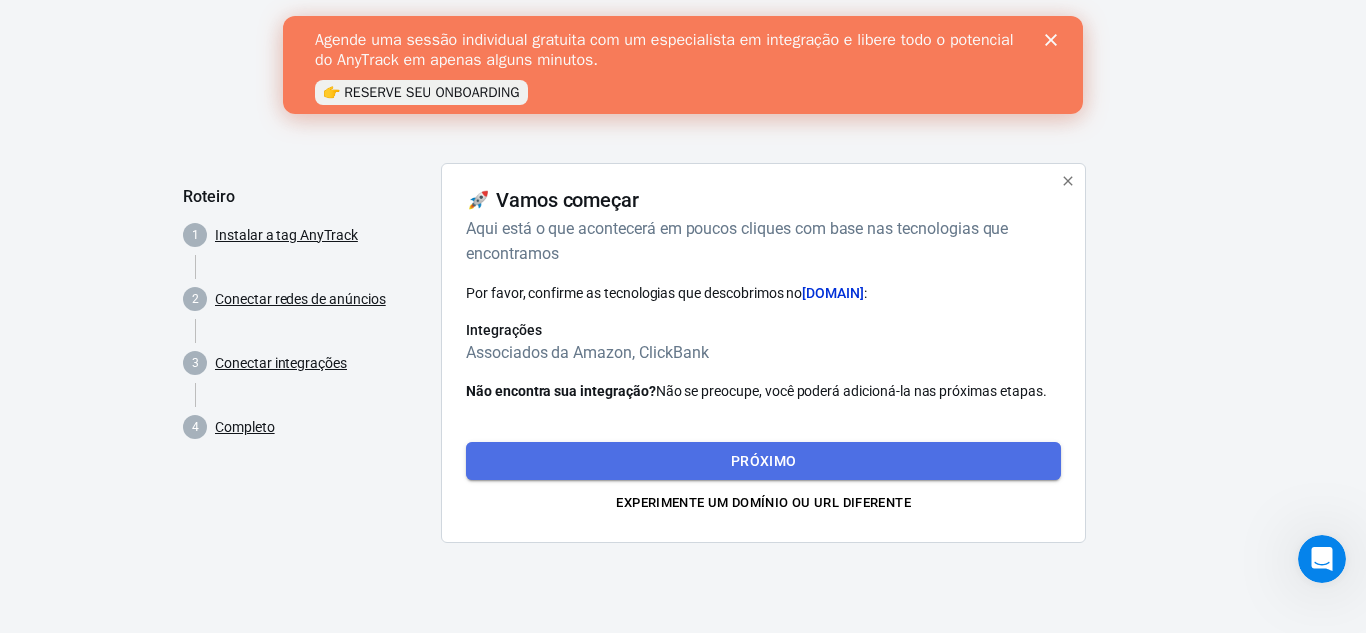 click on "Próximo" at bounding box center (763, 461) 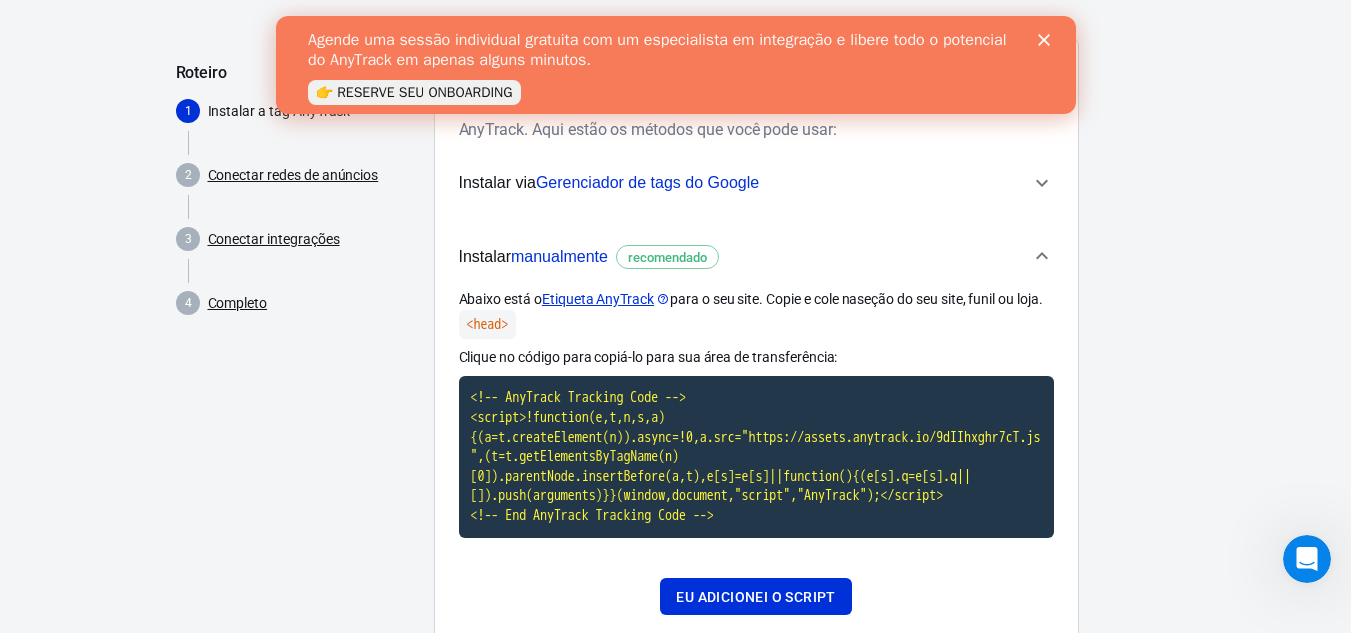 scroll, scrollTop: 78, scrollLeft: 0, axis: vertical 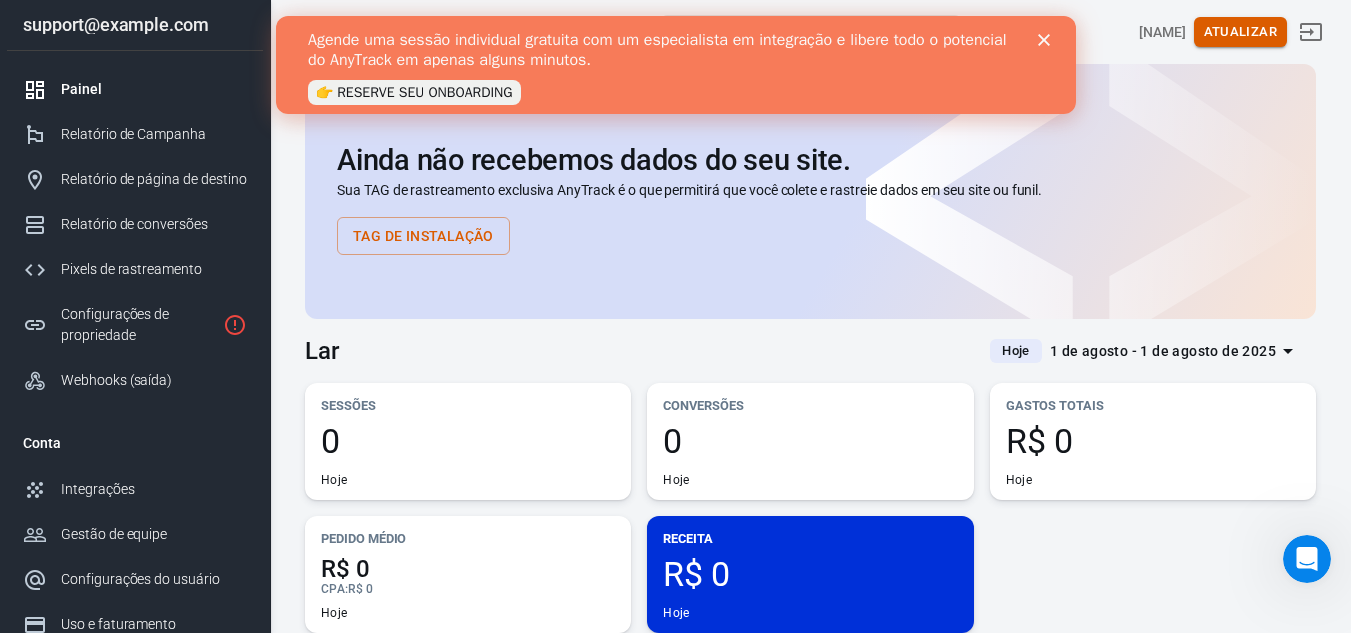 click on "Atualizar" at bounding box center [1240, 31] 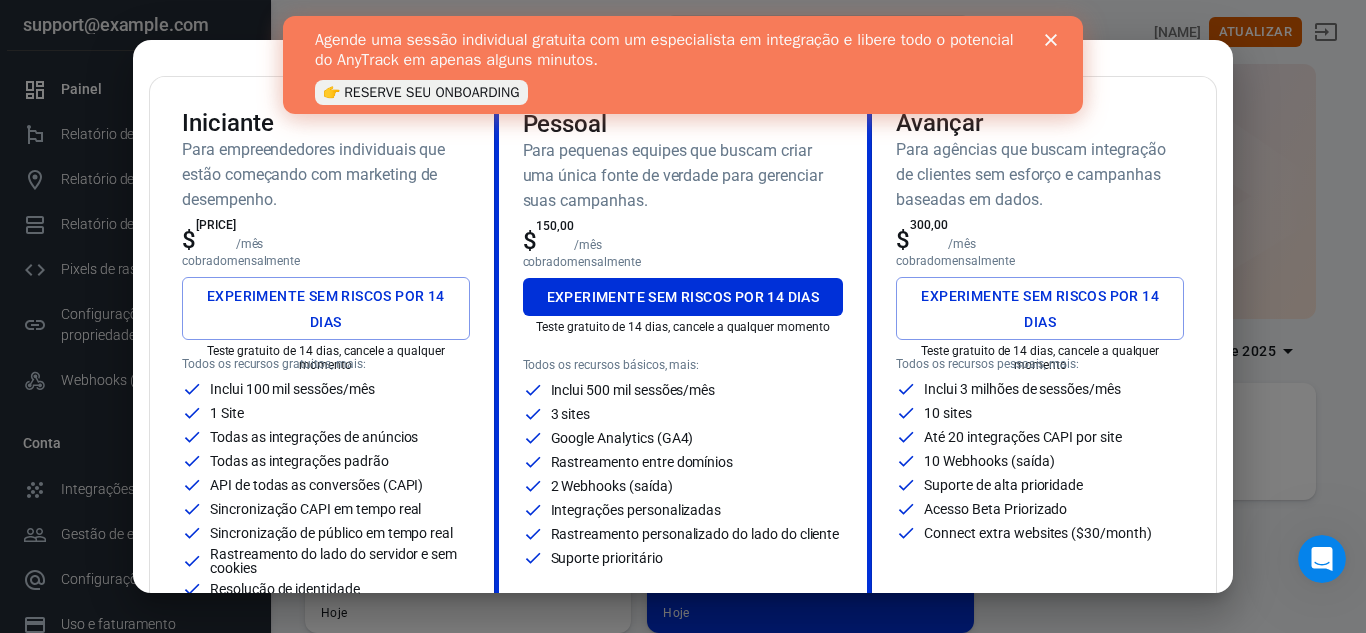 scroll, scrollTop: 200, scrollLeft: 0, axis: vertical 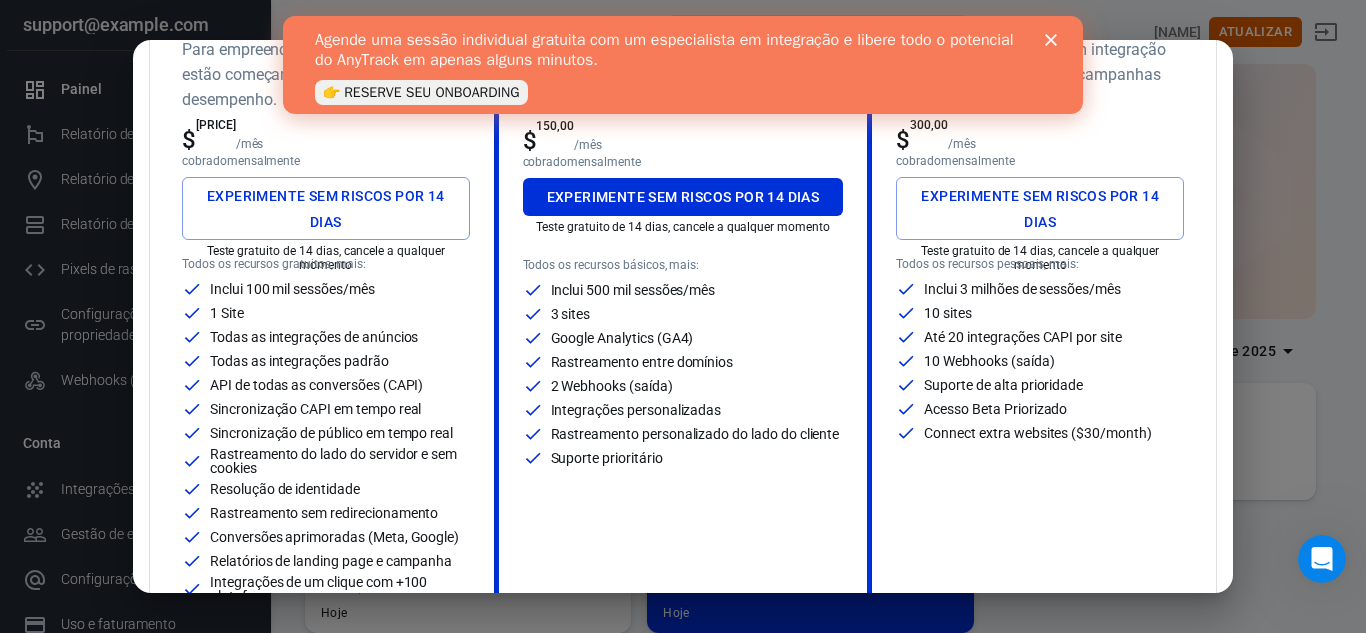 click at bounding box center (1055, 40) 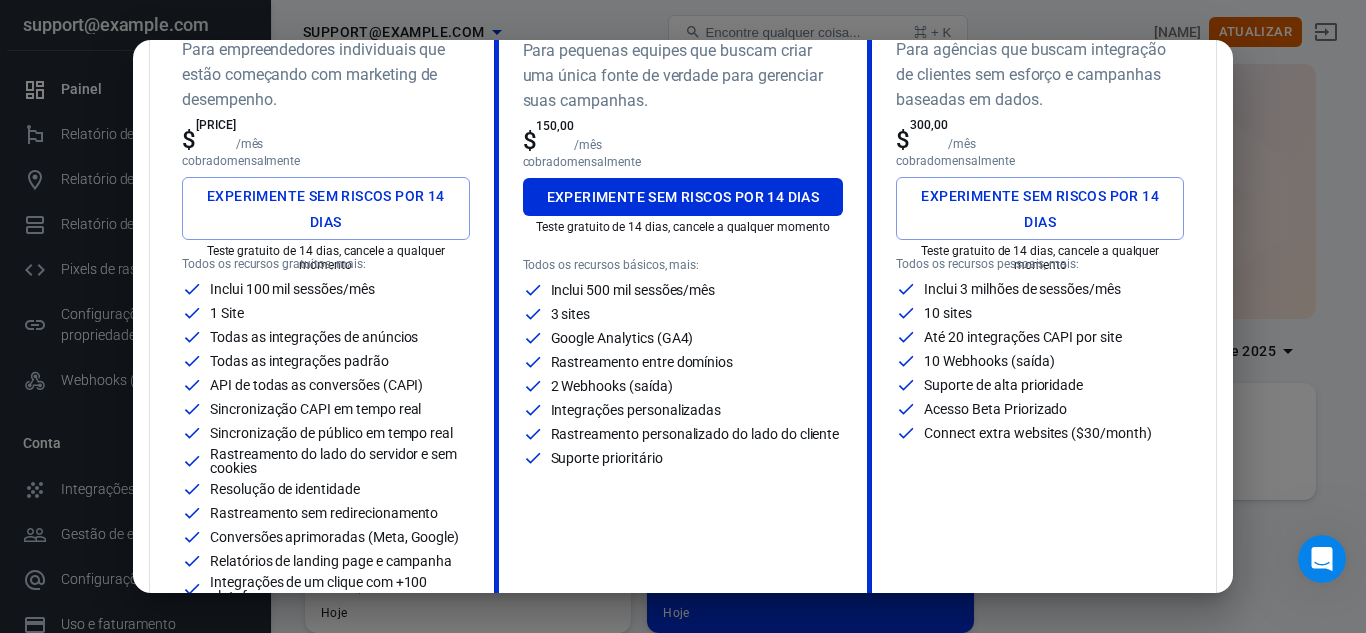 click on "Mensal Anual   (Ganhe 2 meses grátis!) Iniciante Para empreendedores individuais que estão começando com marketing de desempenho. $  100,00 /mês cobrado  mensalmente Experimente sem riscos por 14 dias Teste gratuito de 14 dias, cancele a qualquer momento Todos os recursos gratuitos, mais: Inclui 100 mil sessões/mês 1 Site Todas as integrações de anúncios Todas as integrações padrão API de todas as conversões (CAPI) Sincronização CAPI em tempo real Sincronização de público em tempo real Rastreamento do lado do servidor e sem cookies Resolução de identidade Rastreamento sem redirecionamento Conversões aprimoradas (Meta, Google) Relatórios de landing page e campanha Integrações de um clique com +100 plataformas ✨    mais popular Pessoal Para pequenas equipes que buscam criar uma única fonte de verdade para gerenciar suas campanhas. $  150,00 /mês cobrado  mensalmente Experimente sem riscos por 14 dias Teste gratuito de 14 dias, cancele a qualquer momento Inclui 500 mil sessões/mês" at bounding box center [683, 316] 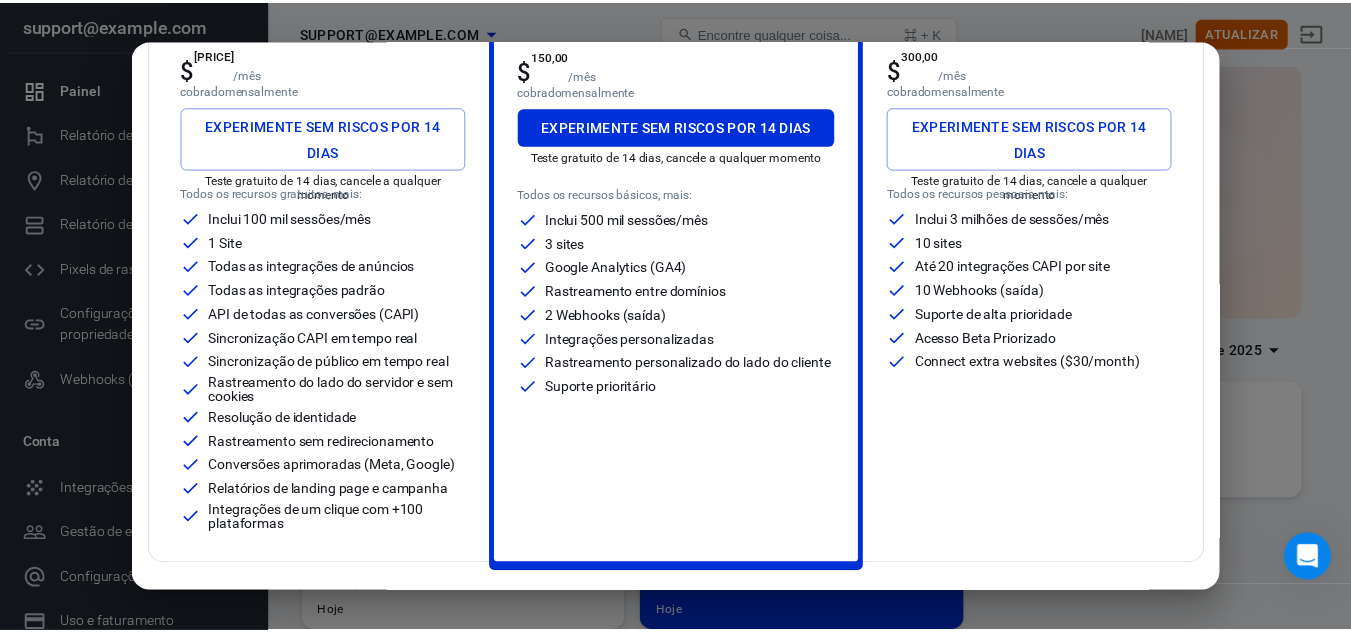 scroll, scrollTop: 0, scrollLeft: 0, axis: both 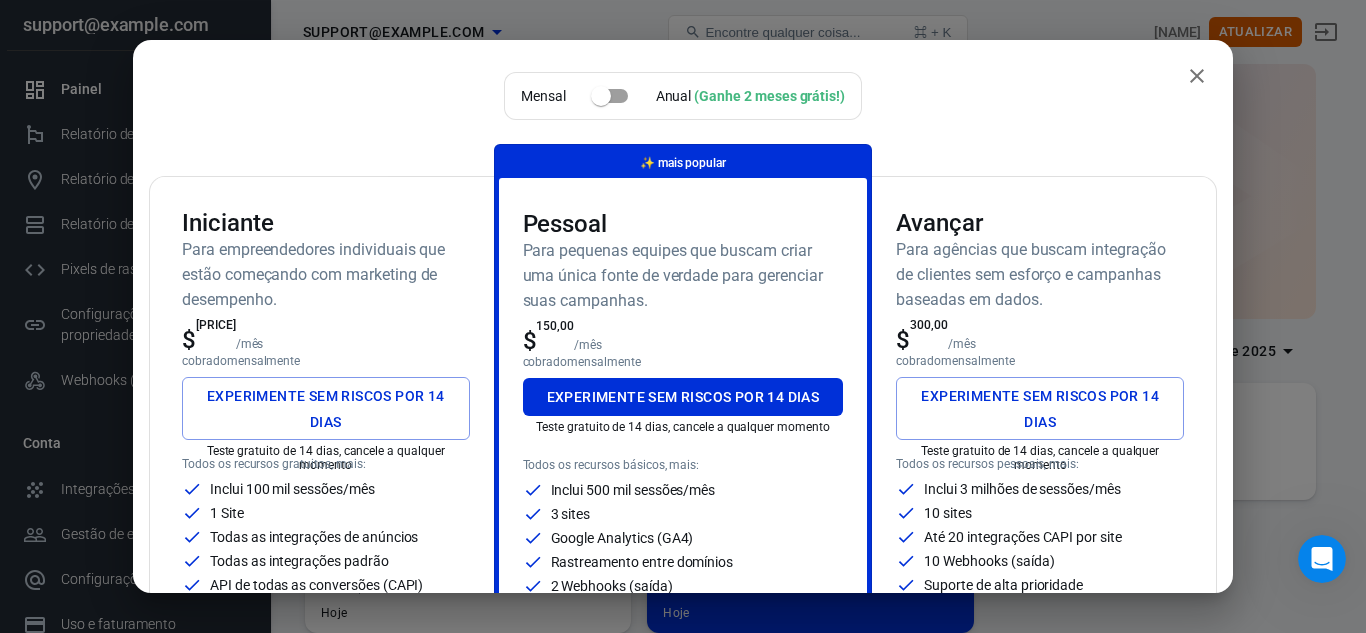 click on "Mensal Anual   (Ganhe 2 meses grátis!)" at bounding box center (683, 100) 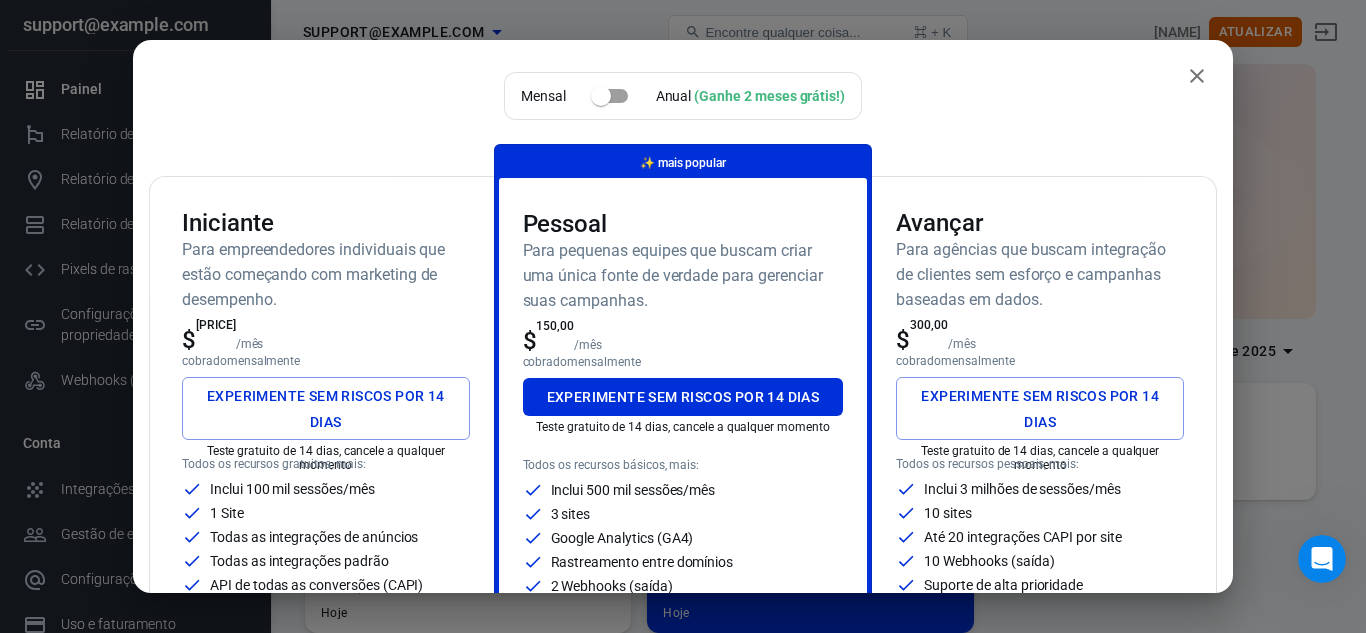 click 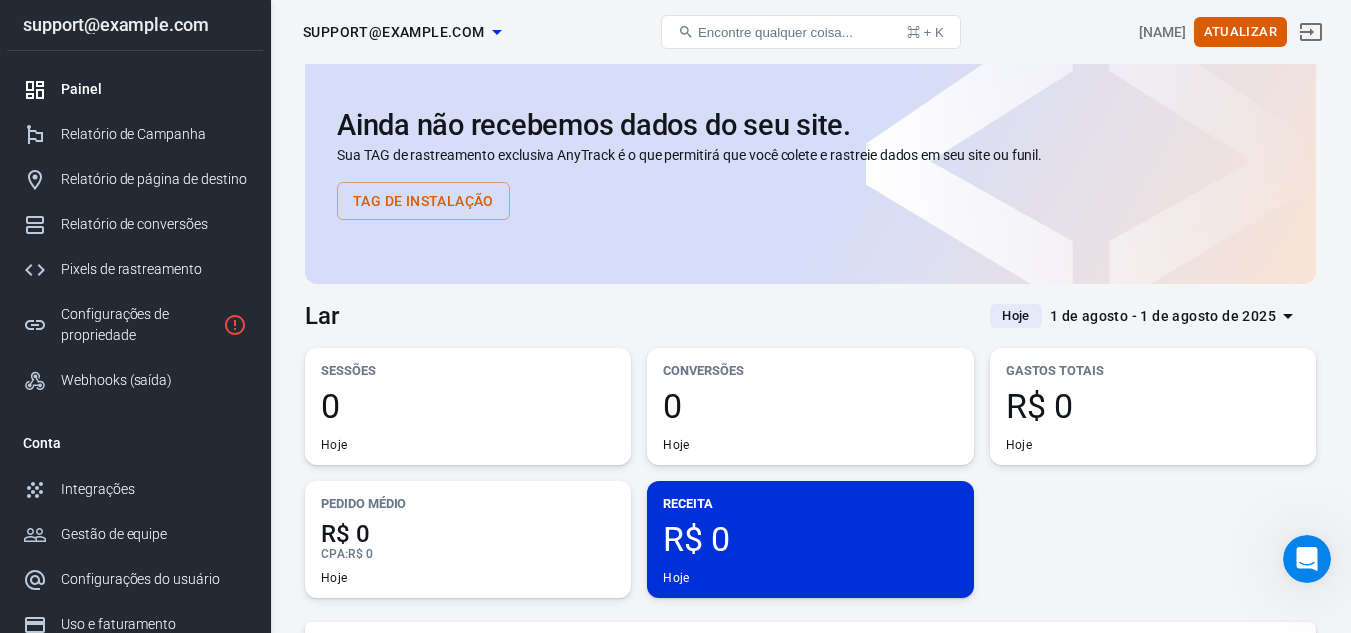 scroll, scrollTop: 0, scrollLeft: 0, axis: both 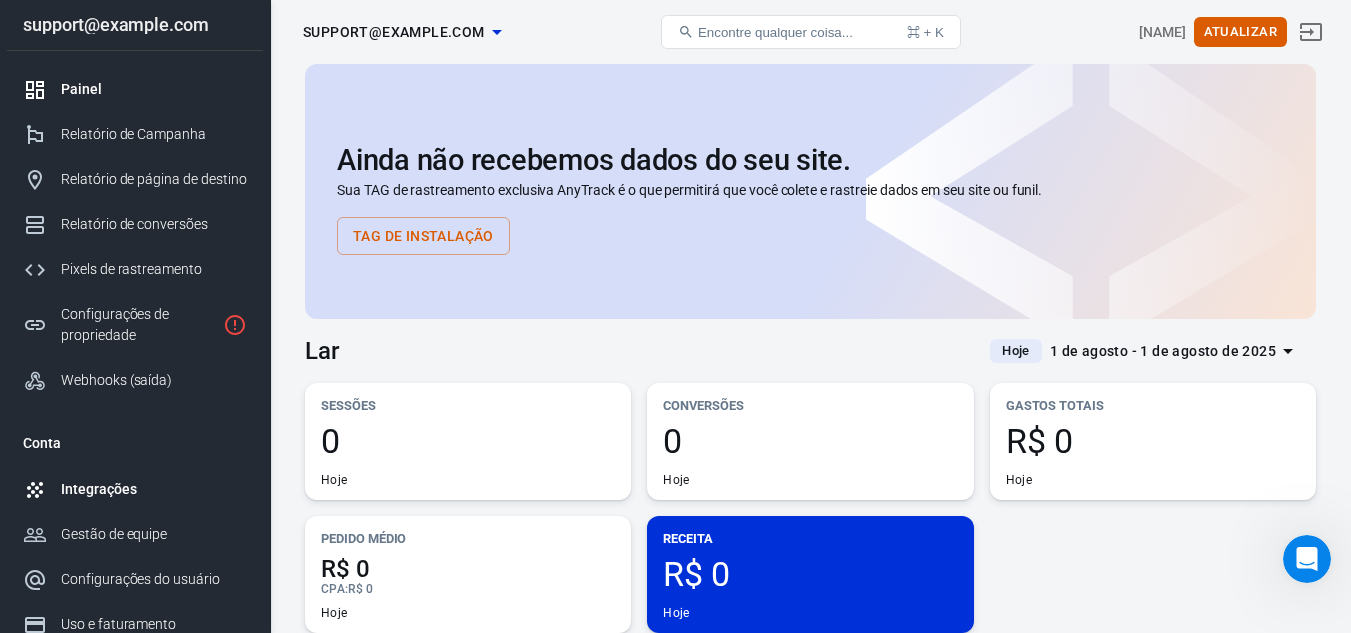 click on "Integrações" at bounding box center (98, 489) 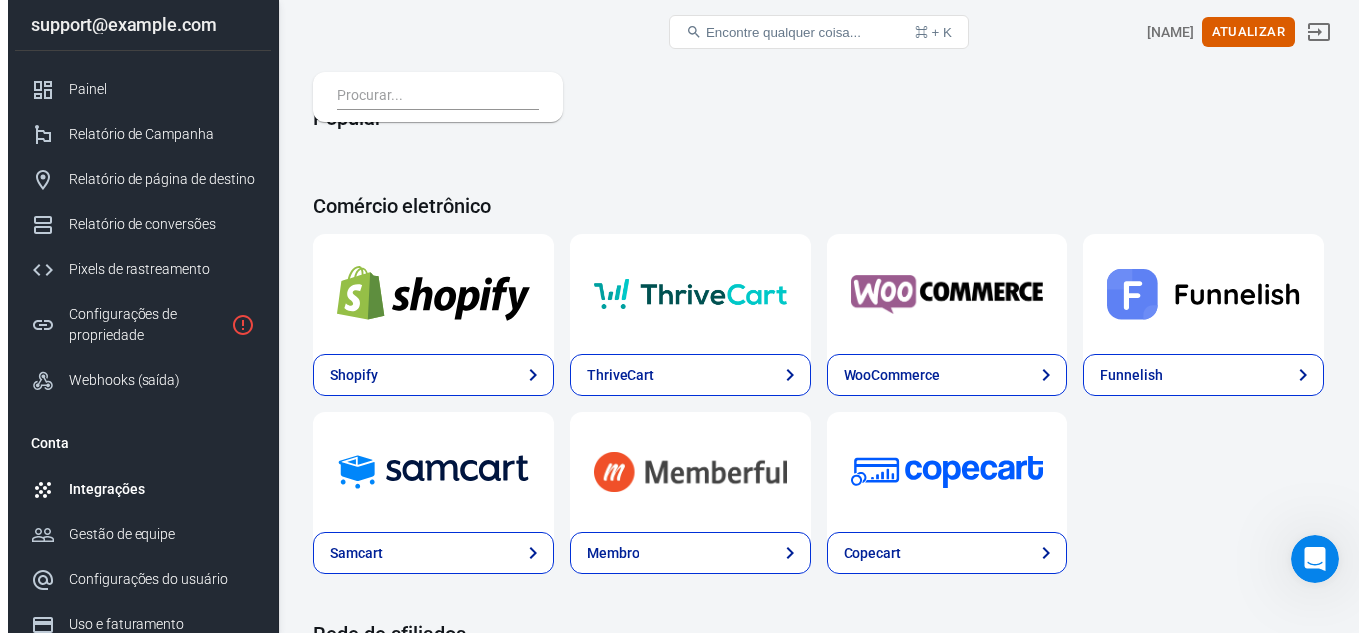 scroll, scrollTop: 200, scrollLeft: 0, axis: vertical 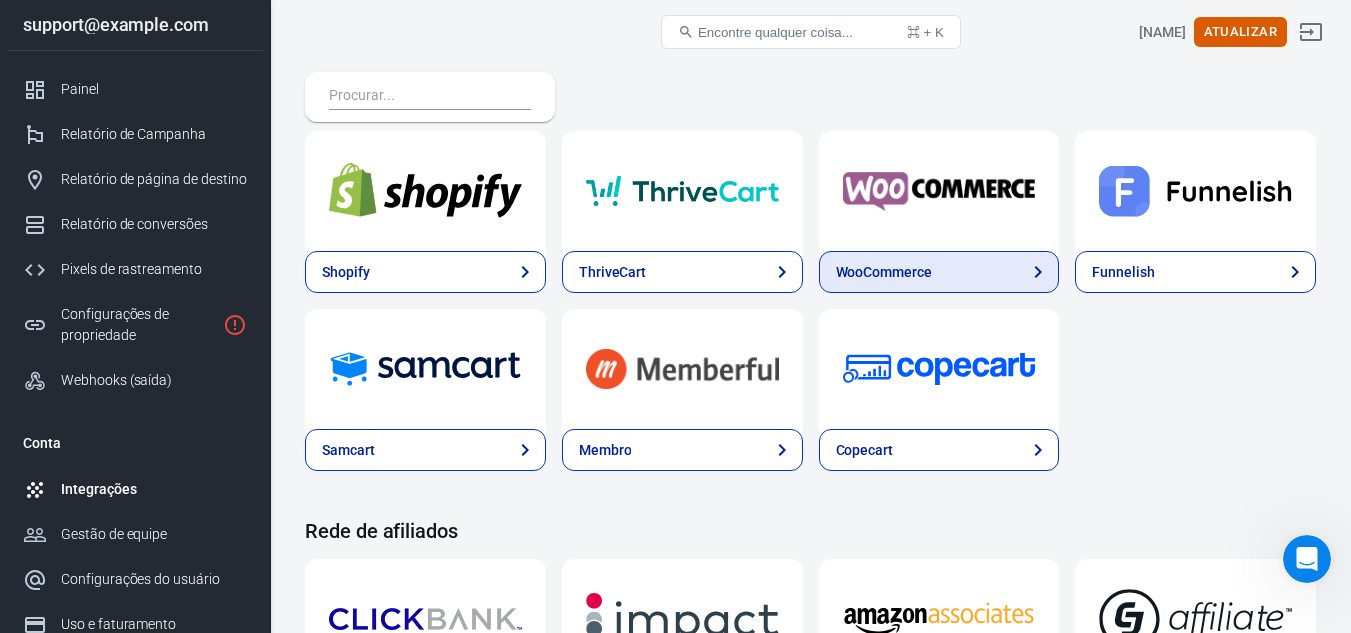 click on "[COMPANY]" at bounding box center [884, 272] 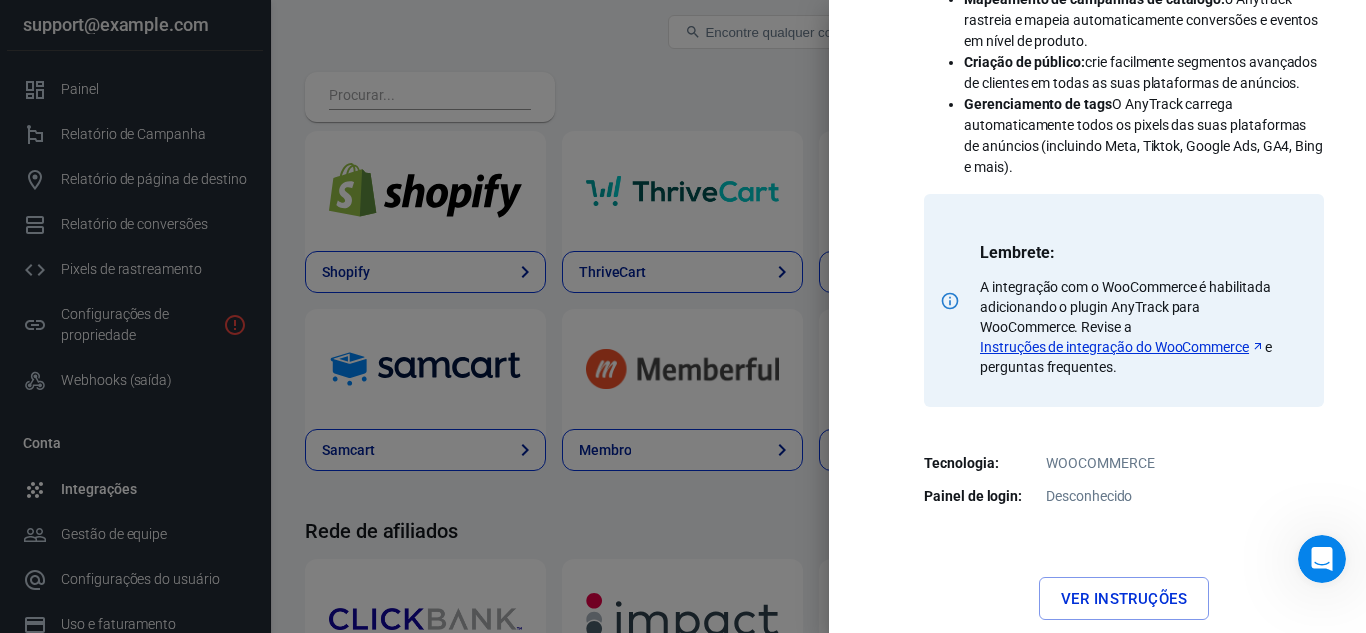 scroll, scrollTop: 737, scrollLeft: 0, axis: vertical 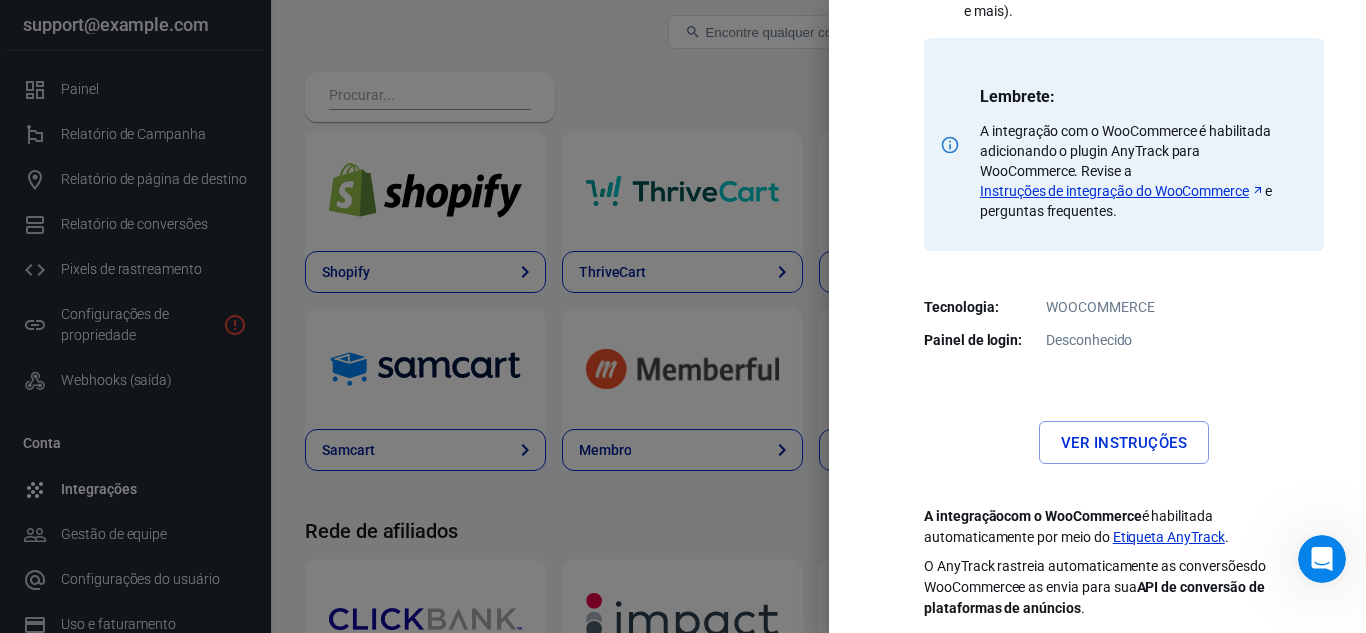 click on "Ver instruções" at bounding box center (1124, 443) 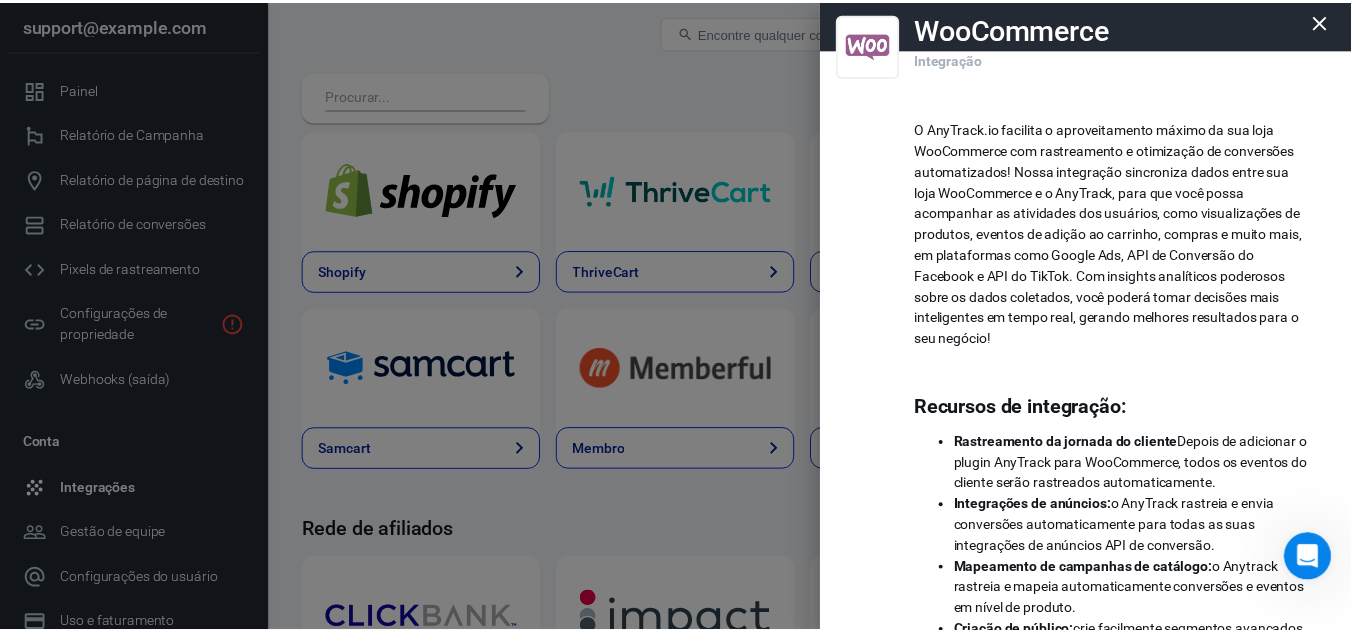 scroll, scrollTop: 0, scrollLeft: 0, axis: both 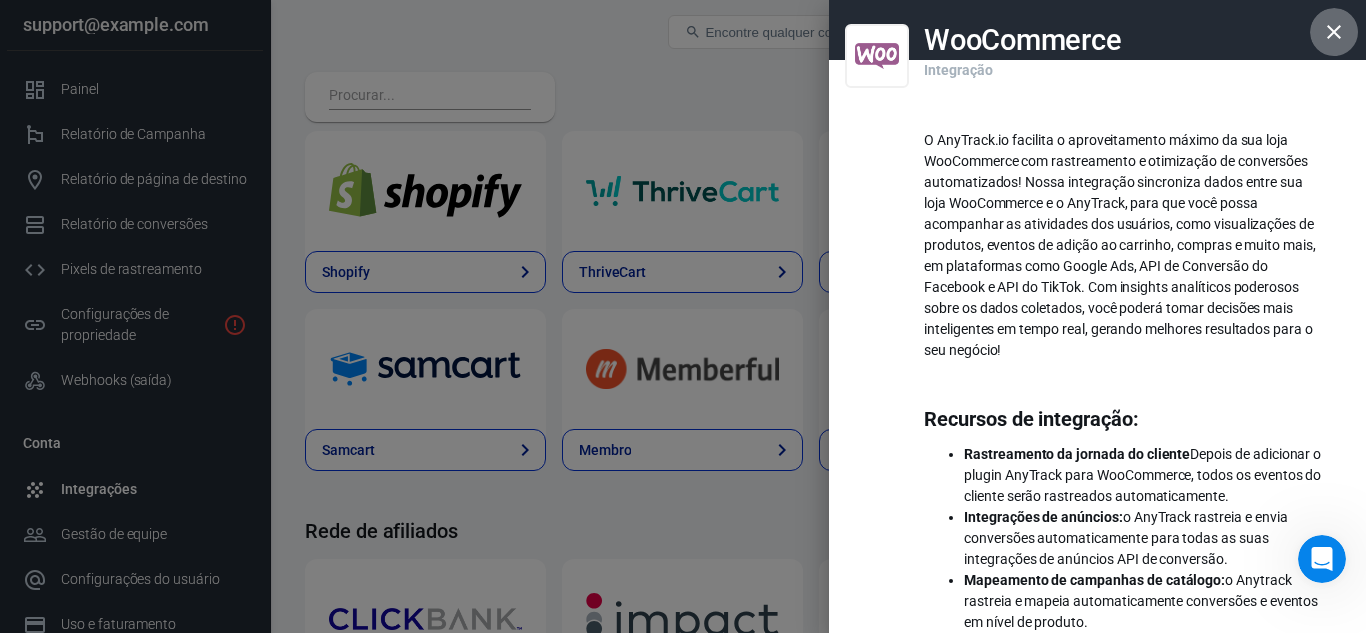 click at bounding box center [1334, 32] 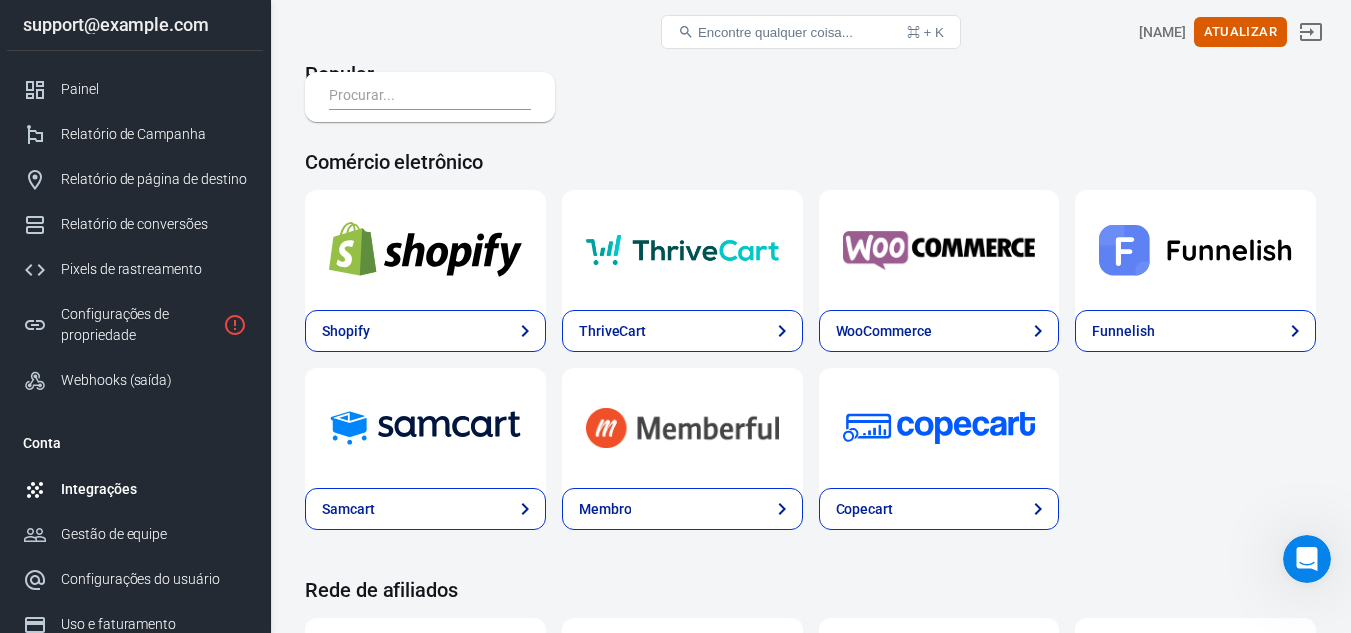 scroll, scrollTop: 0, scrollLeft: 0, axis: both 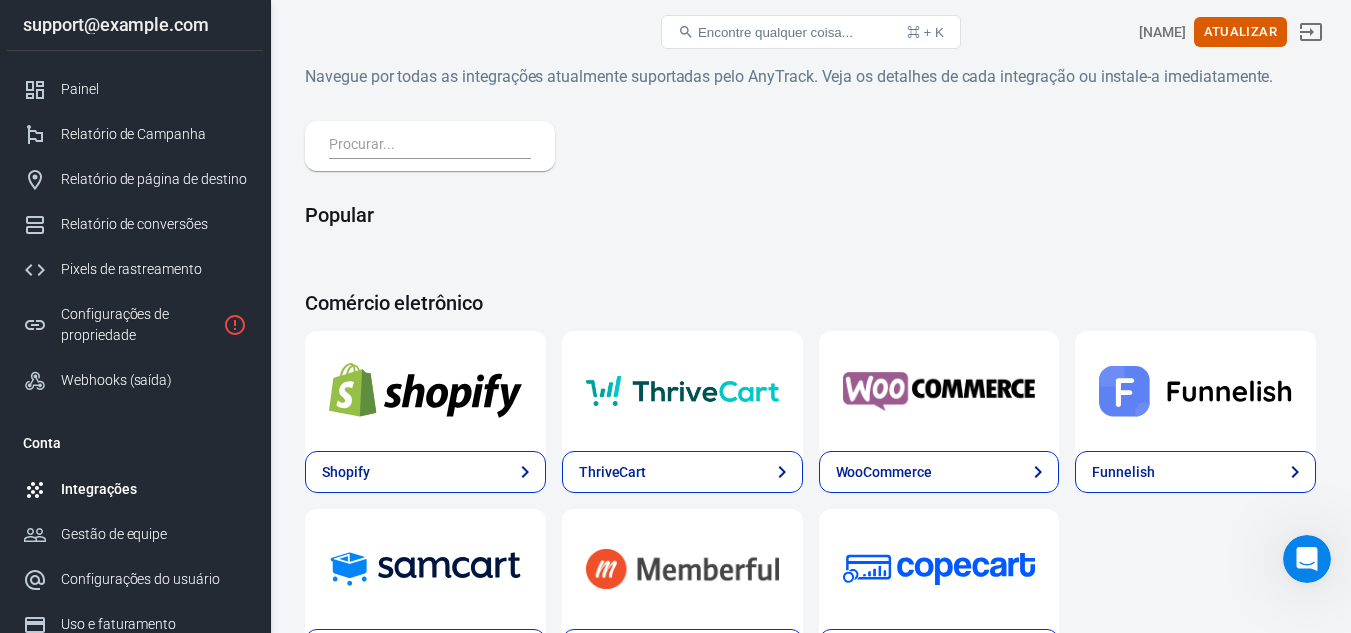click at bounding box center (426, 146) 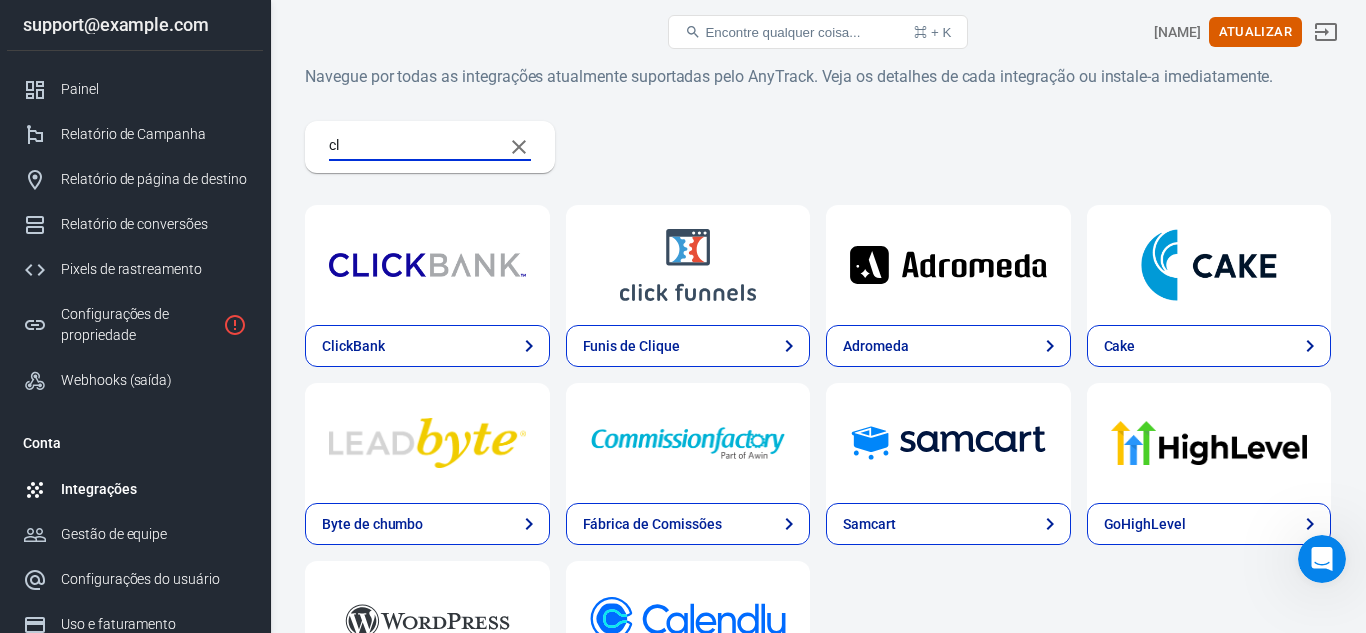 type on "c" 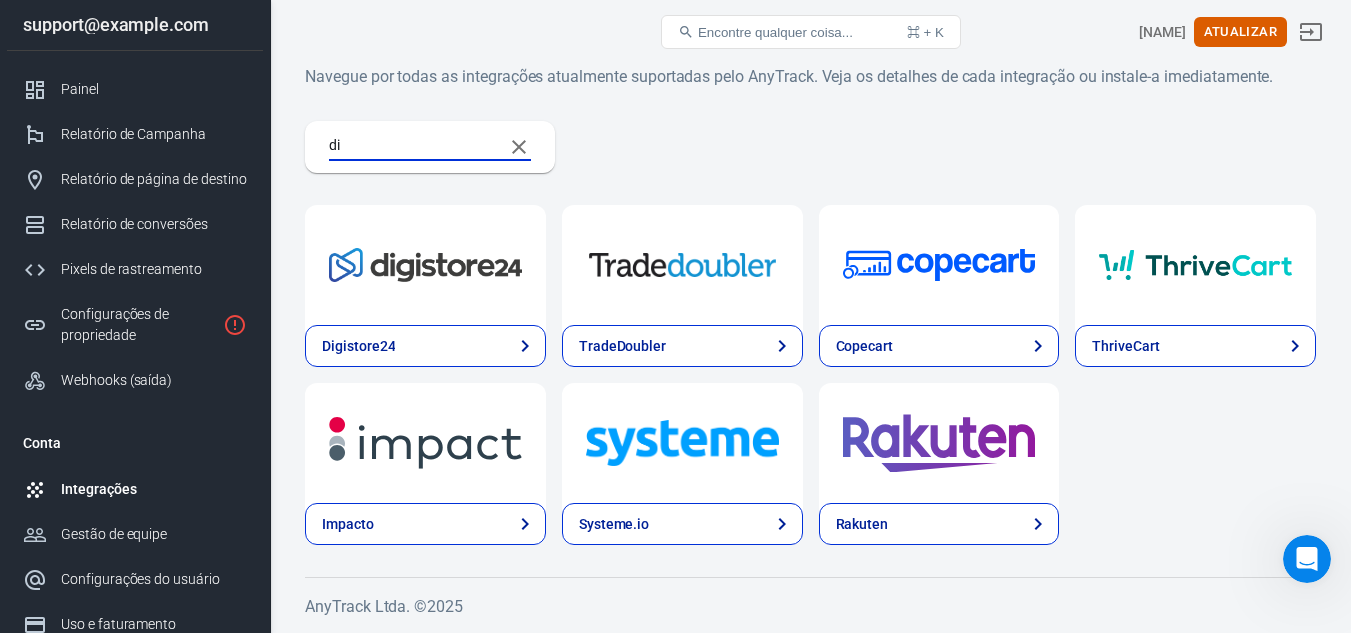 type on "d" 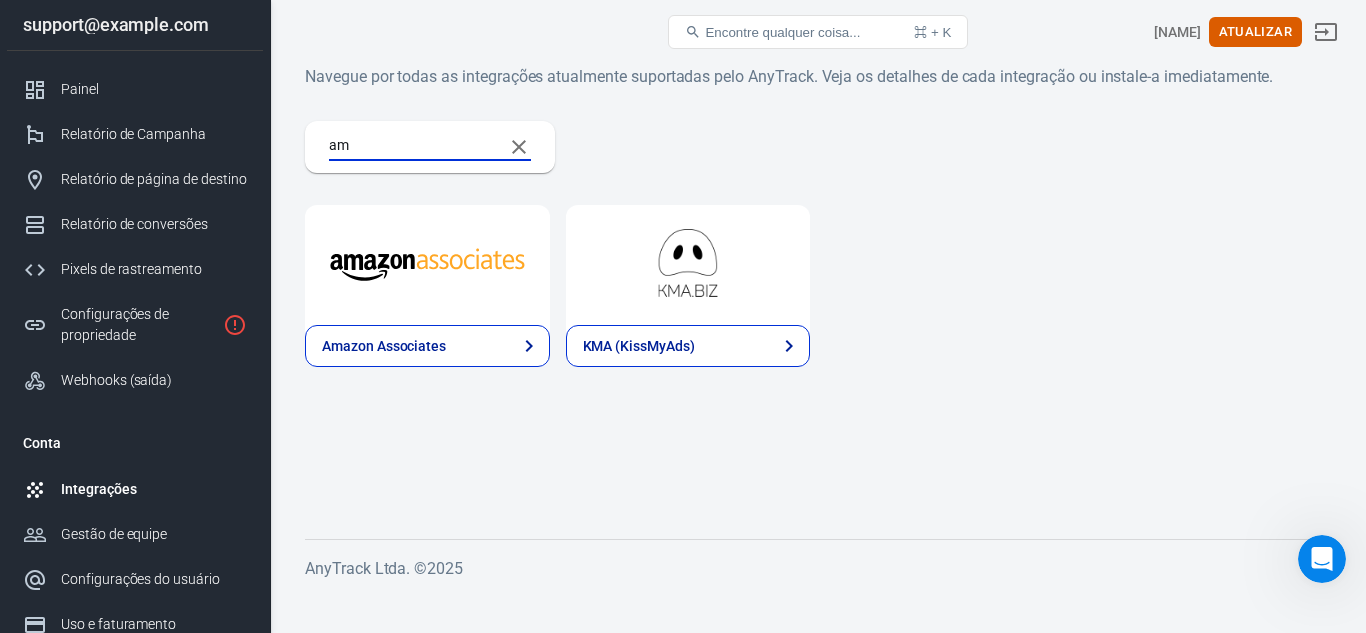 type on "a" 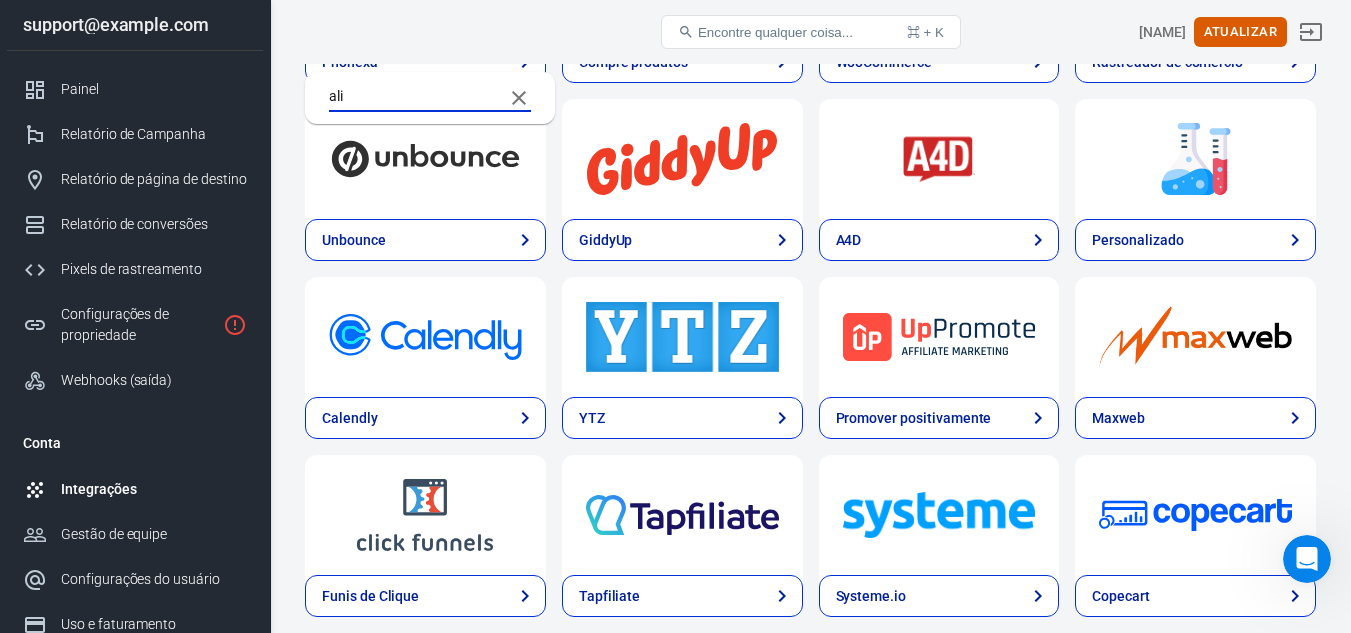 scroll, scrollTop: 0, scrollLeft: 0, axis: both 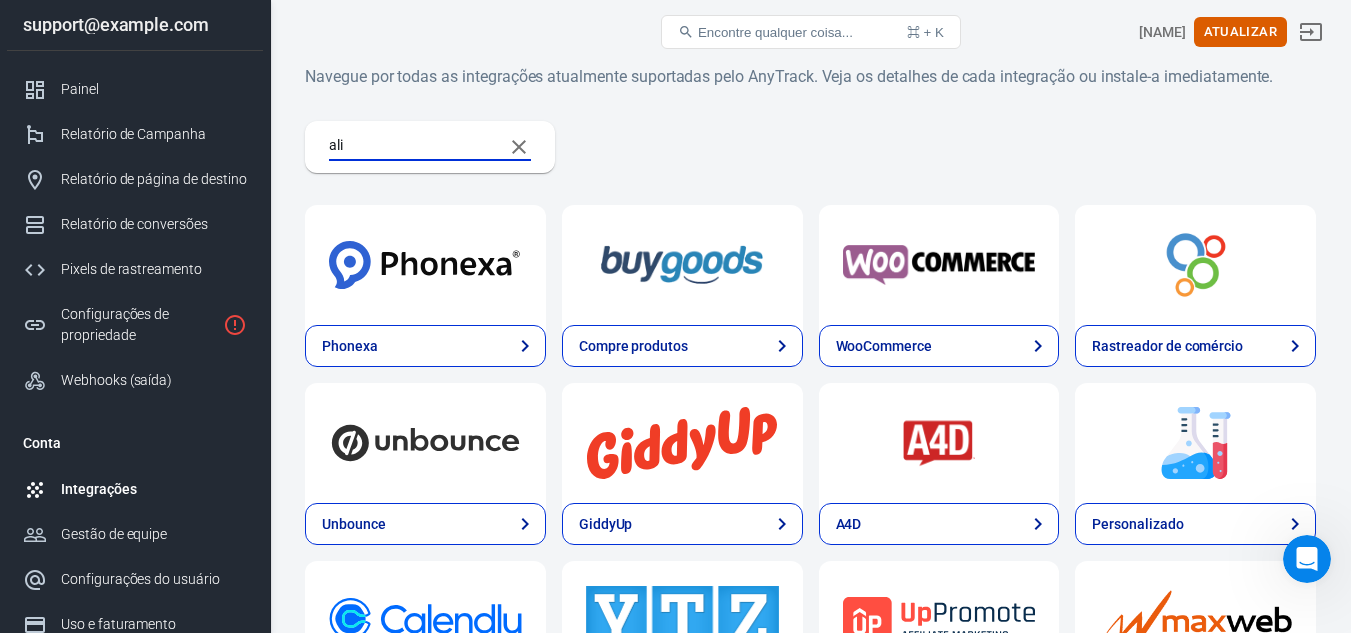 click on "ali" at bounding box center (408, 147) 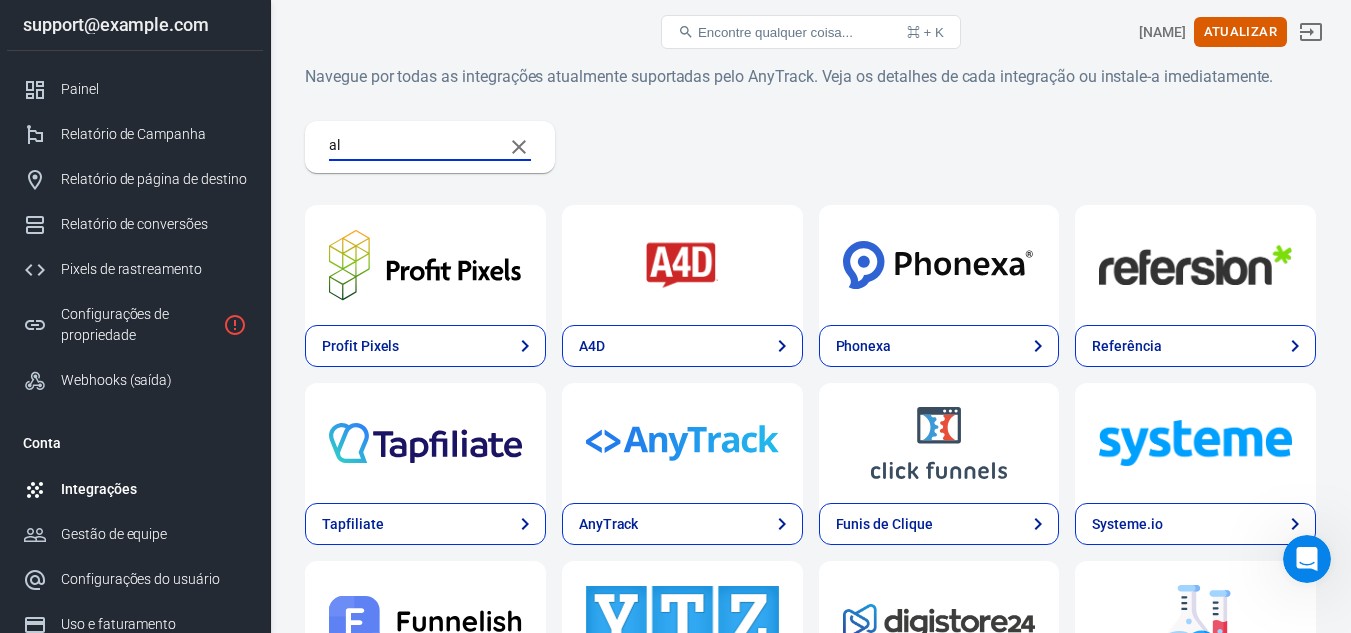 type on "a" 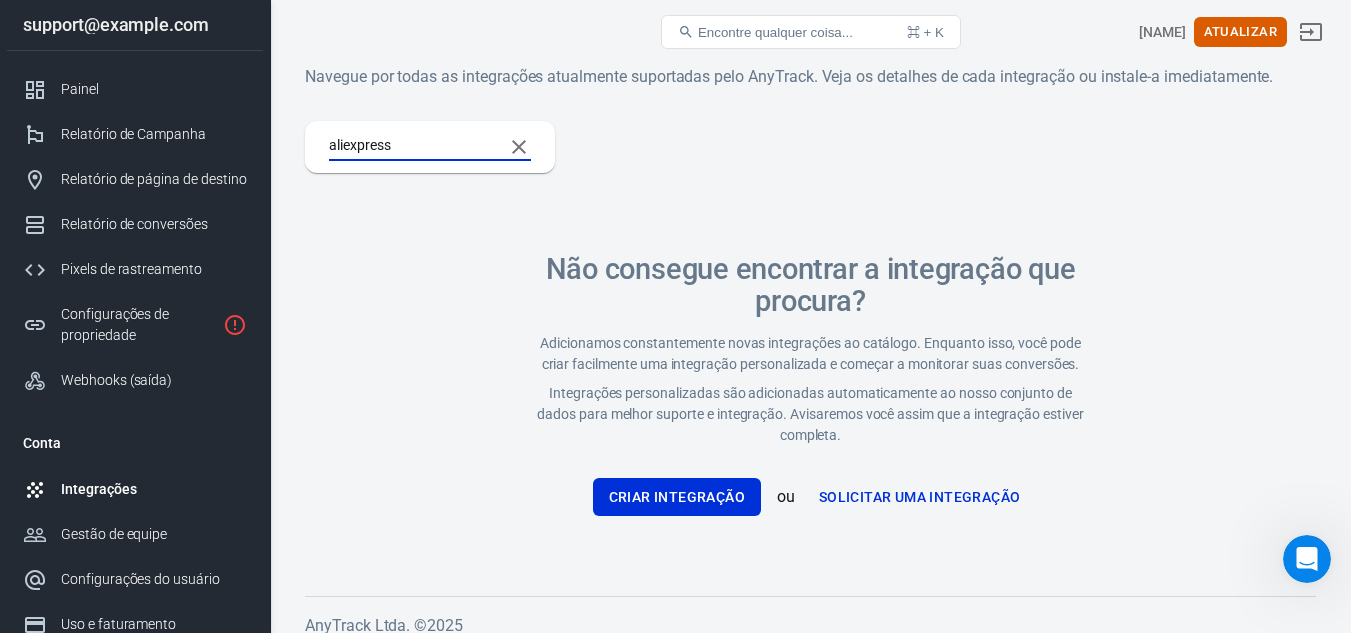 type on "aliexpress" 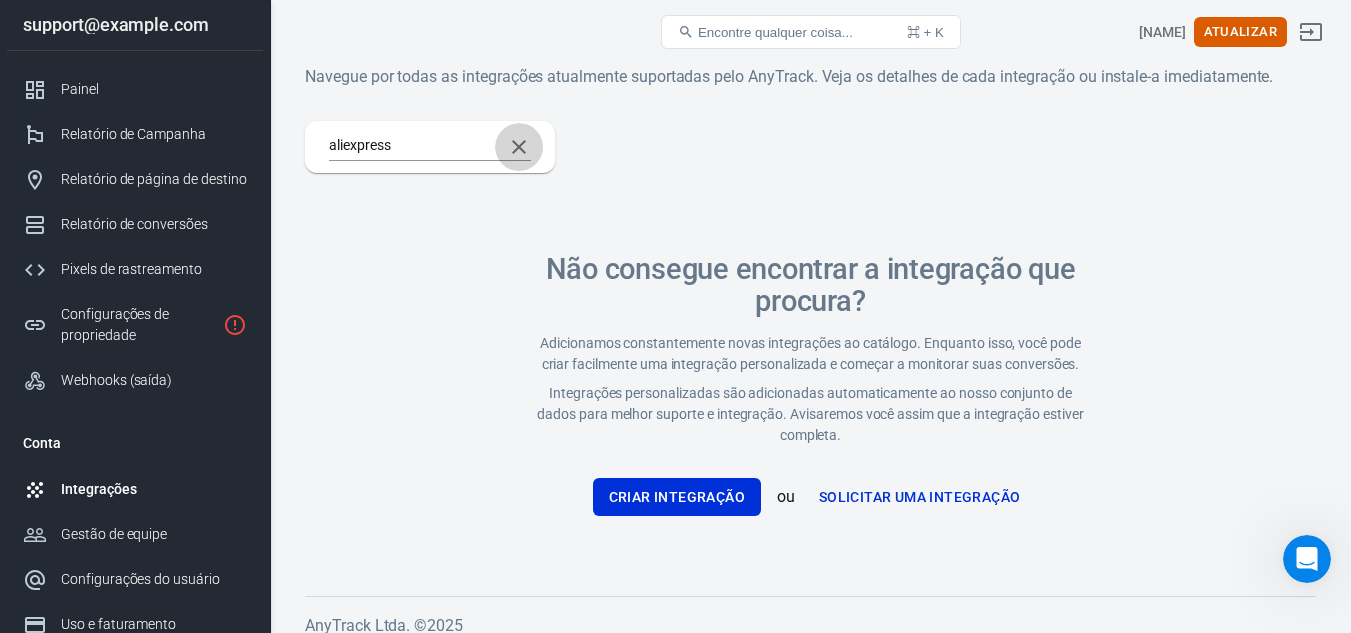 click 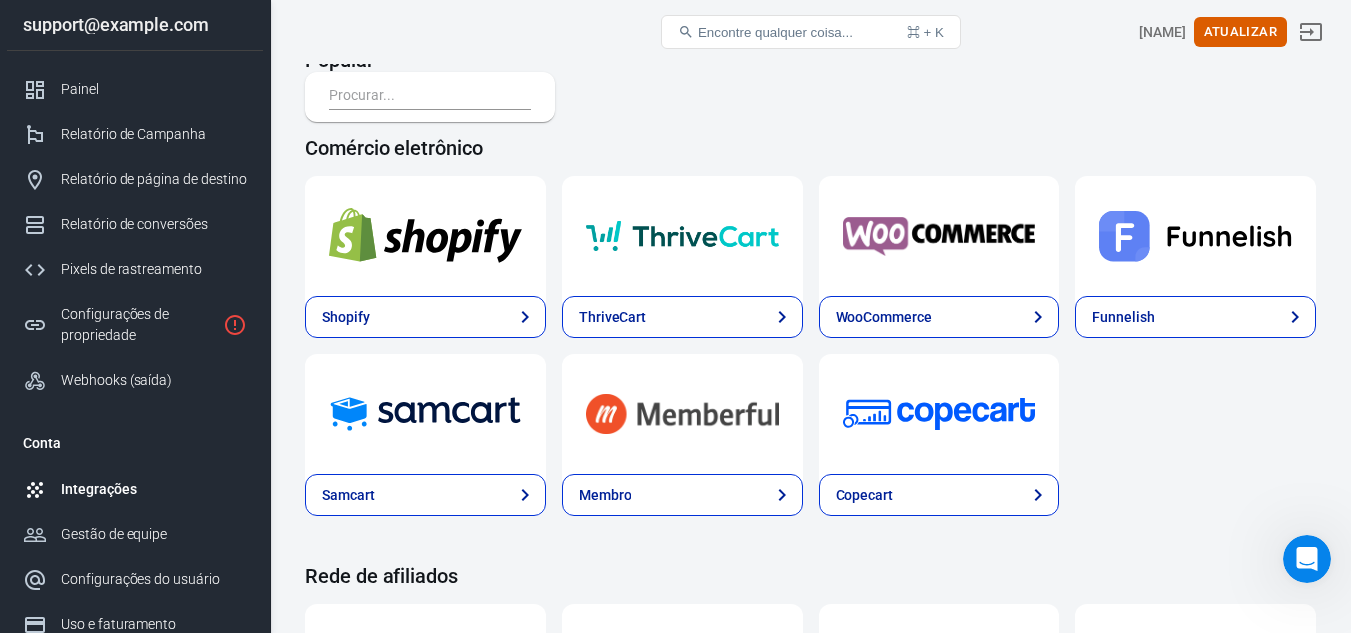 scroll, scrollTop: 0, scrollLeft: 0, axis: both 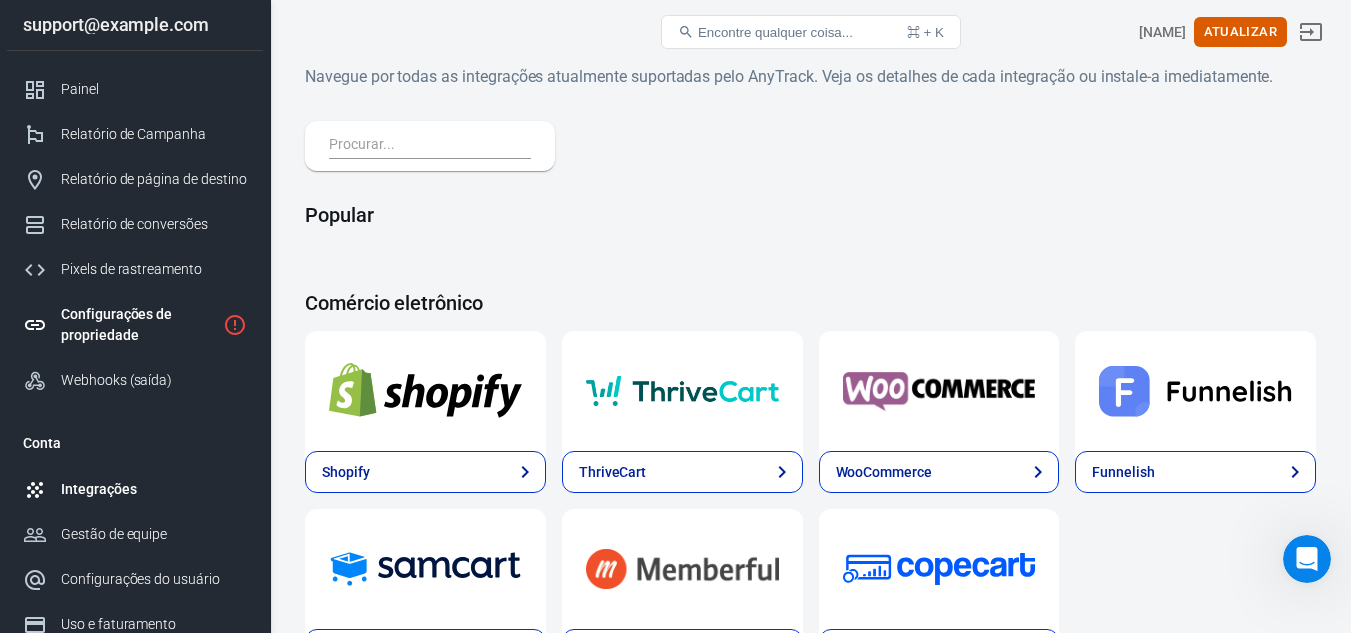 click on "Property Settings" at bounding box center [138, 325] 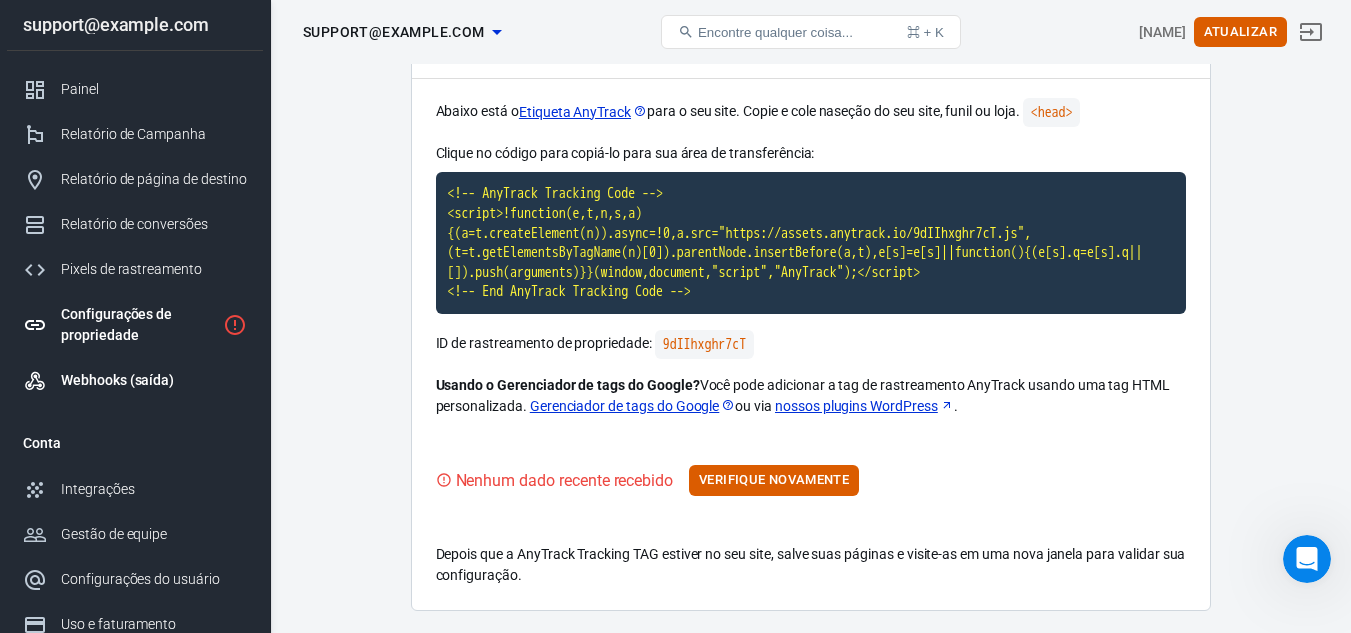scroll, scrollTop: 91, scrollLeft: 0, axis: vertical 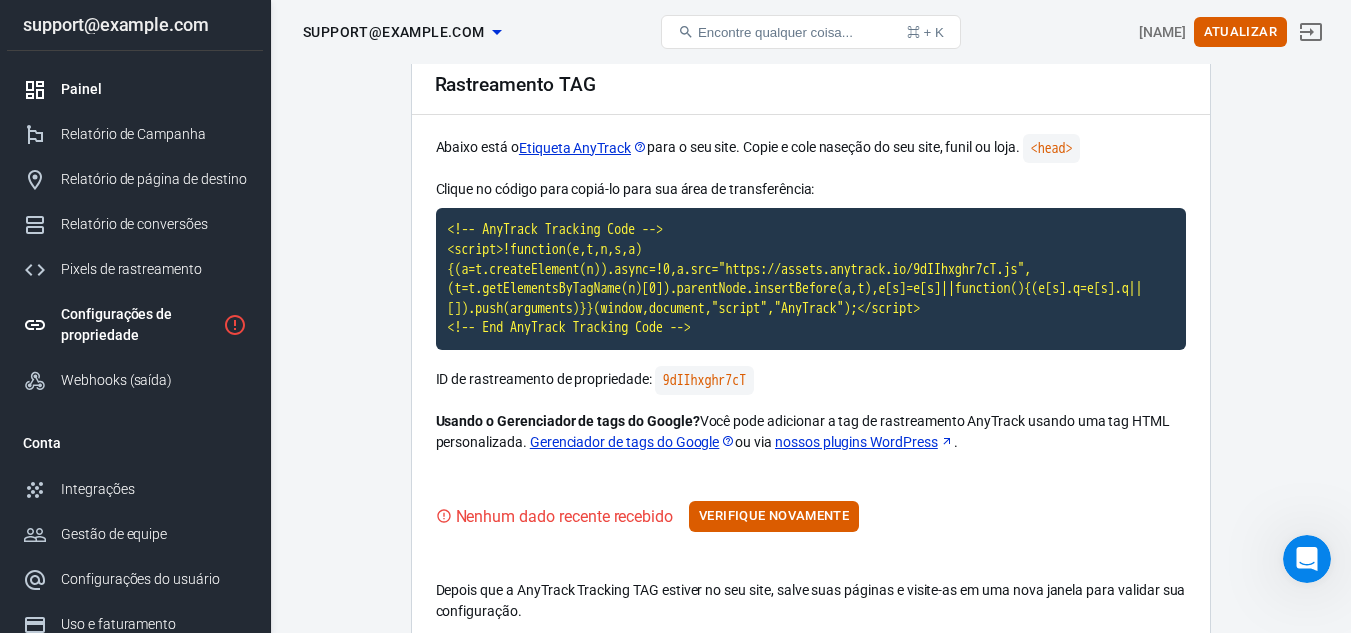 click on "Painel" at bounding box center [154, 89] 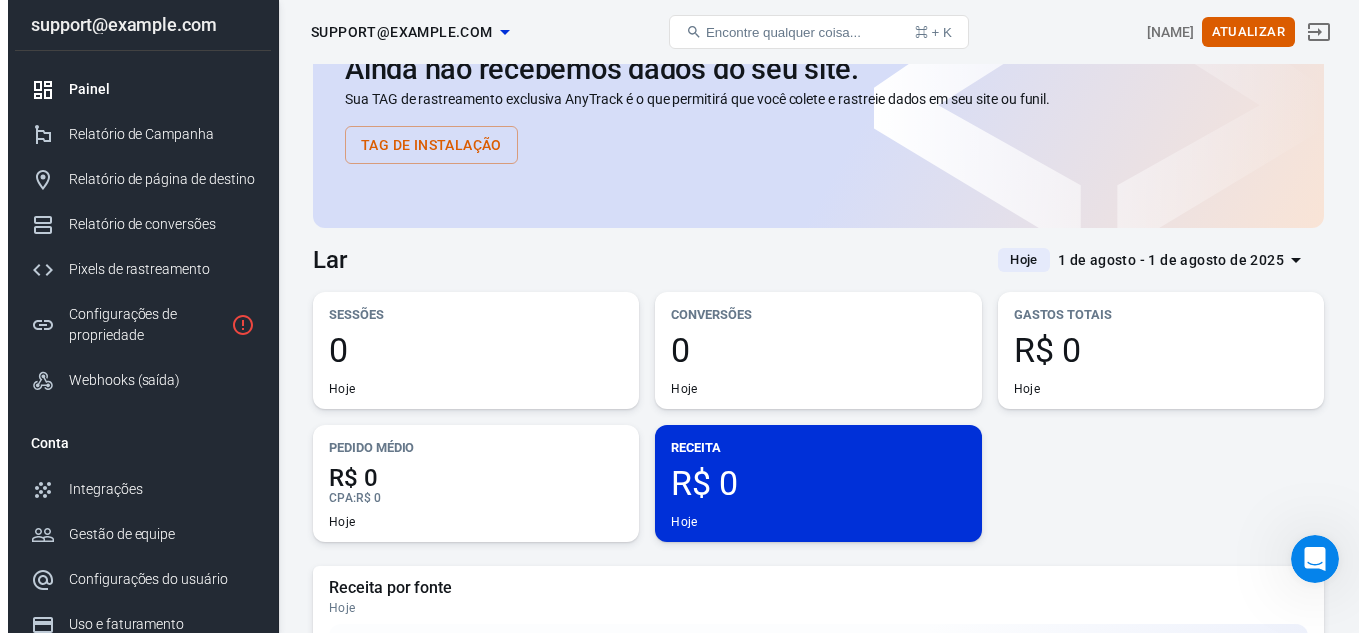 scroll, scrollTop: 0, scrollLeft: 0, axis: both 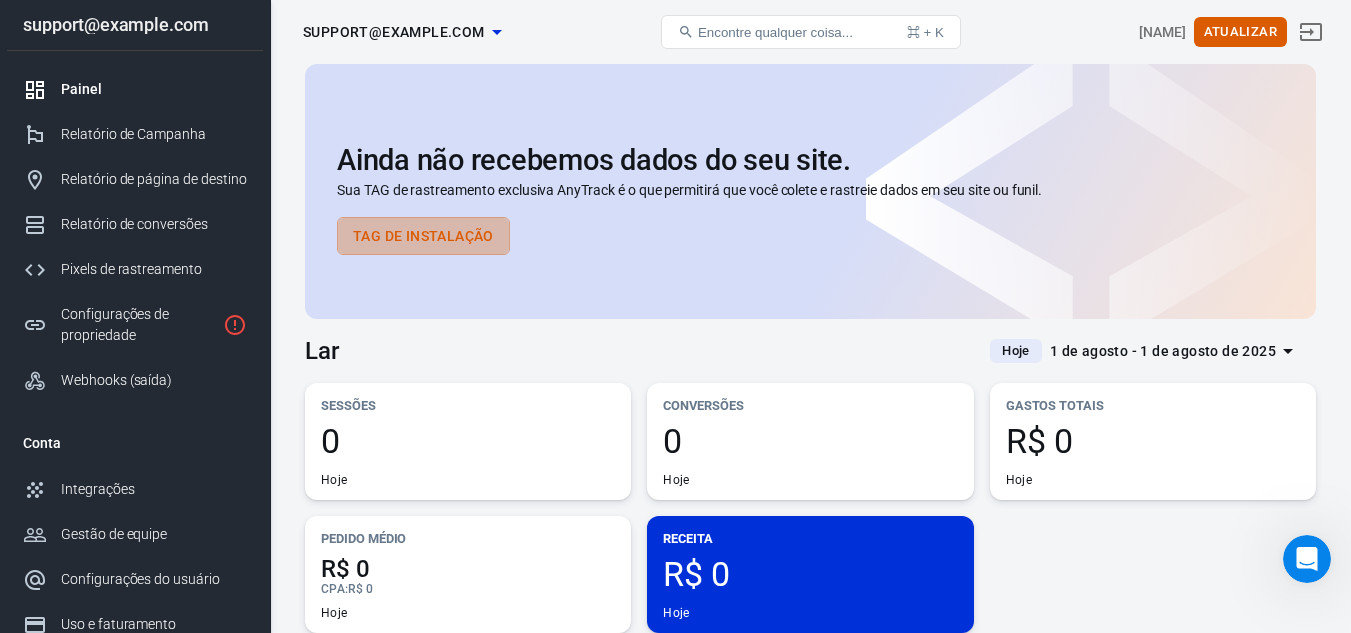 click on "Tag de instalação" at bounding box center [423, 236] 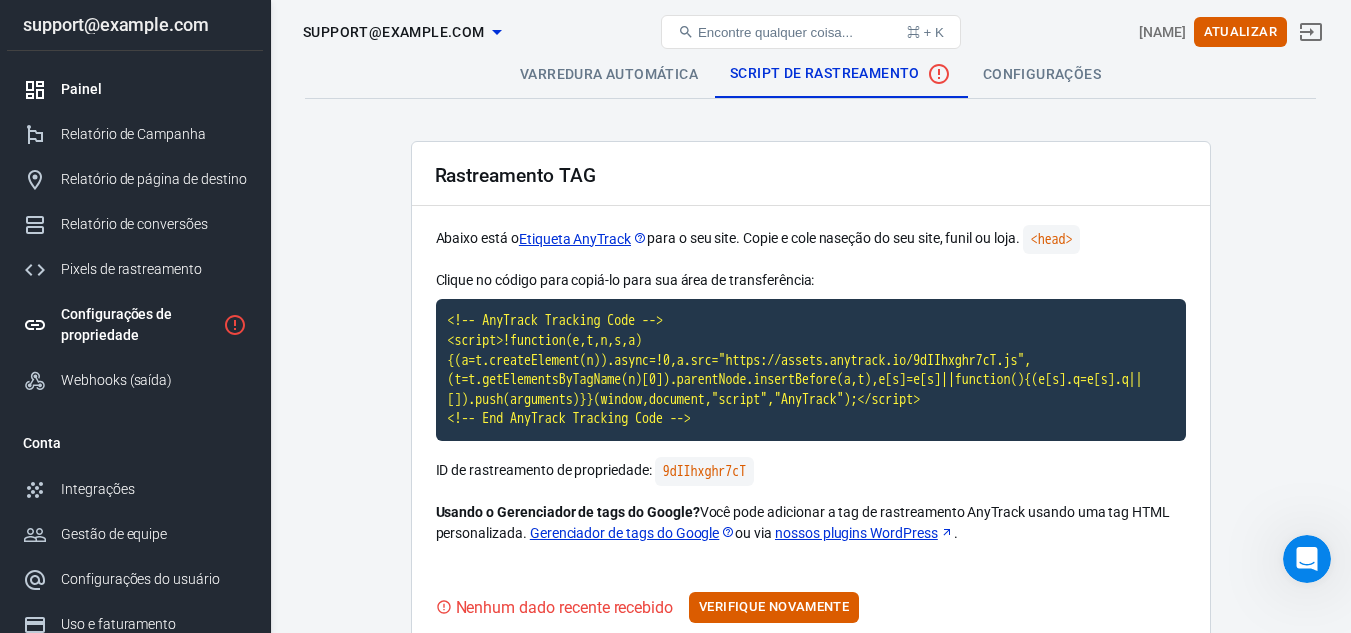 click on "Painel" at bounding box center (154, 89) 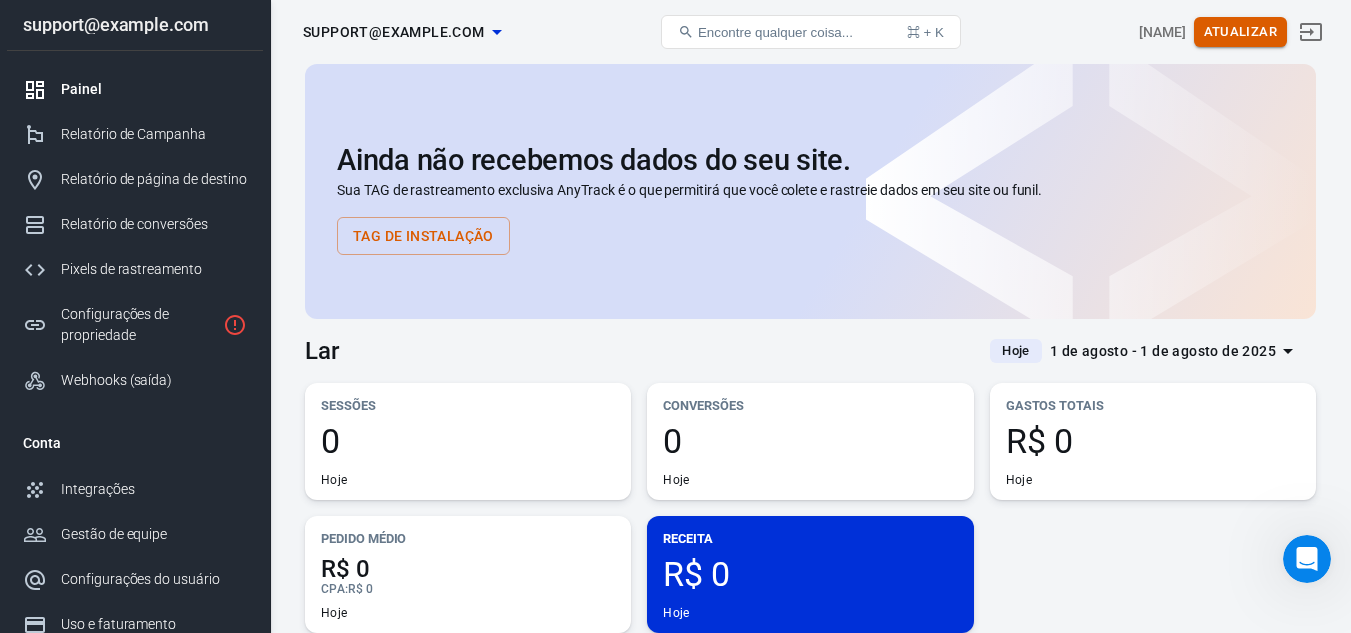 click on "Atualizar" at bounding box center (1240, 32) 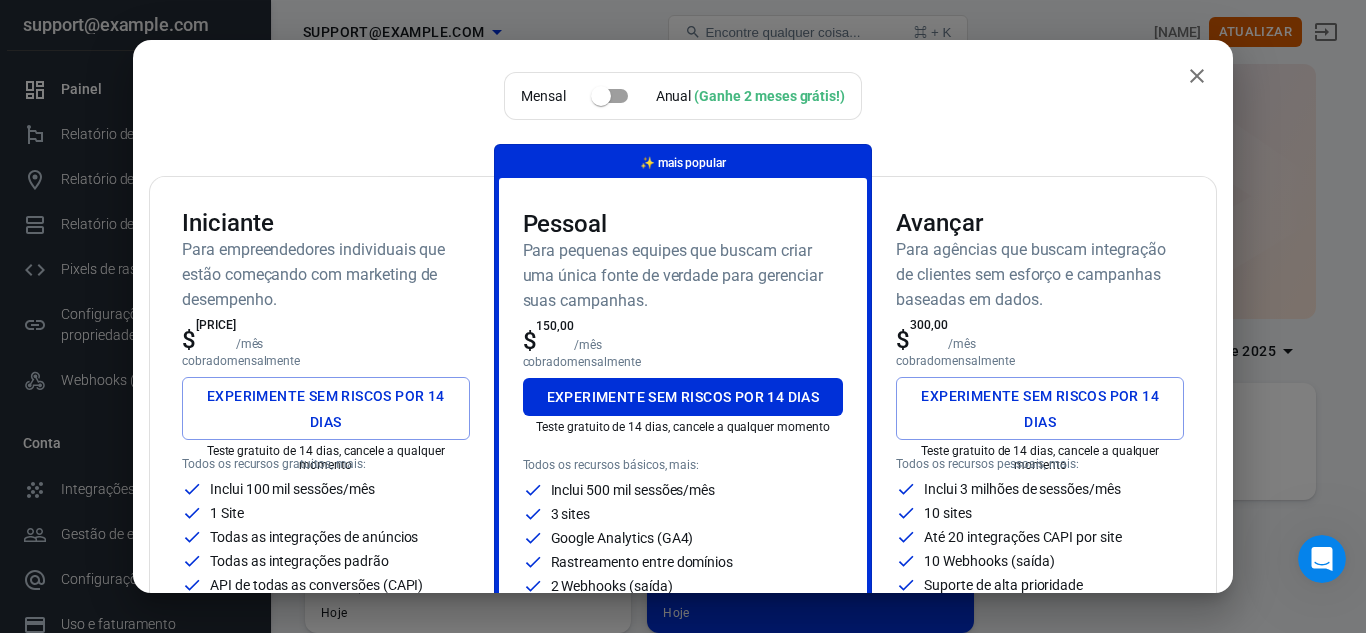scroll, scrollTop: 100, scrollLeft: 0, axis: vertical 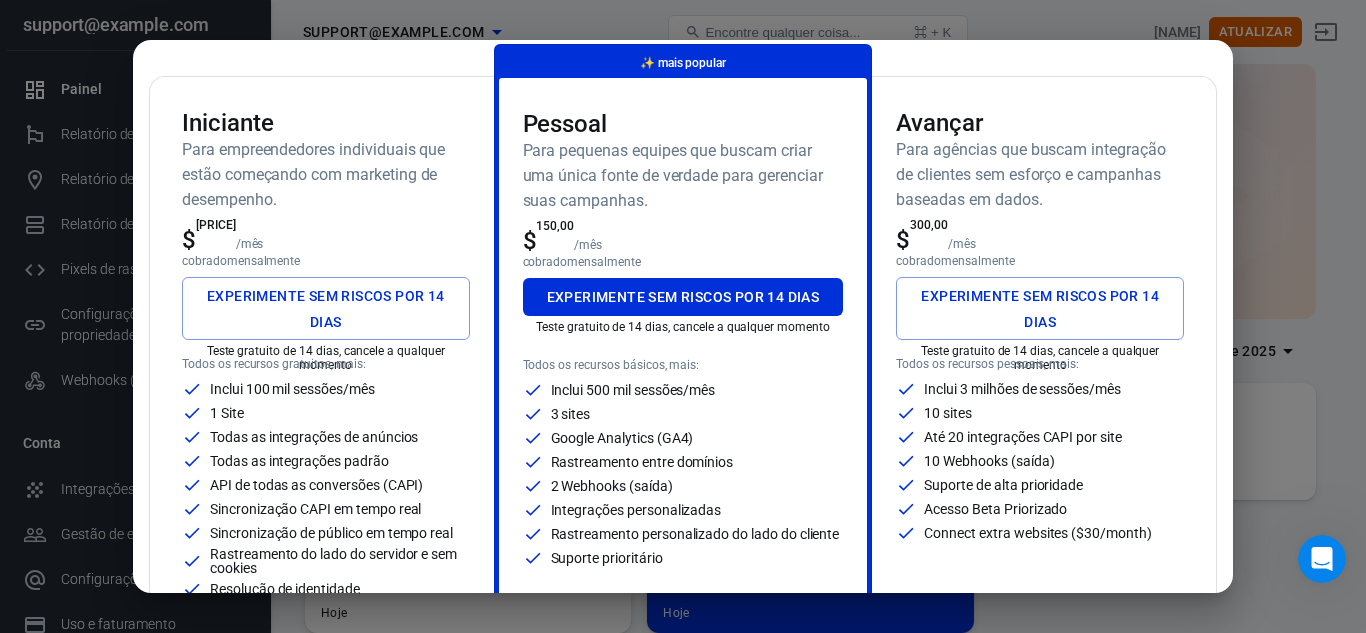 click on "Mensal Anual   (Ganhe 2 meses grátis!) Iniciante Para empreendedores individuais que estão começando com marketing de desempenho. $  100,00 /mês cobrado  mensalmente Experimente sem riscos por 14 dias Teste gratuito de 14 dias, cancele a qualquer momento Todos os recursos gratuitos, mais: Inclui 100 mil sessões/mês 1 Site Todas as integrações de anúncios Todas as integrações padrão API de todas as conversões (CAPI) Sincronização CAPI em tempo real Sincronização de público em tempo real Rastreamento do lado do servidor e sem cookies Resolução de identidade Rastreamento sem redirecionamento Conversões aprimoradas (Meta, Google) Relatórios de landing page e campanha Integrações de um clique com +100 plataformas ✨    mais popular Pessoal Para pequenas equipes que buscam criar uma única fonte de verdade para gerenciar suas campanhas. $  150,00 /mês cobrado  mensalmente Experimente sem riscos por 14 dias Teste gratuito de 14 dias, cancele a qualquer momento Inclui 500 mil sessões/mês" at bounding box center (683, 316) 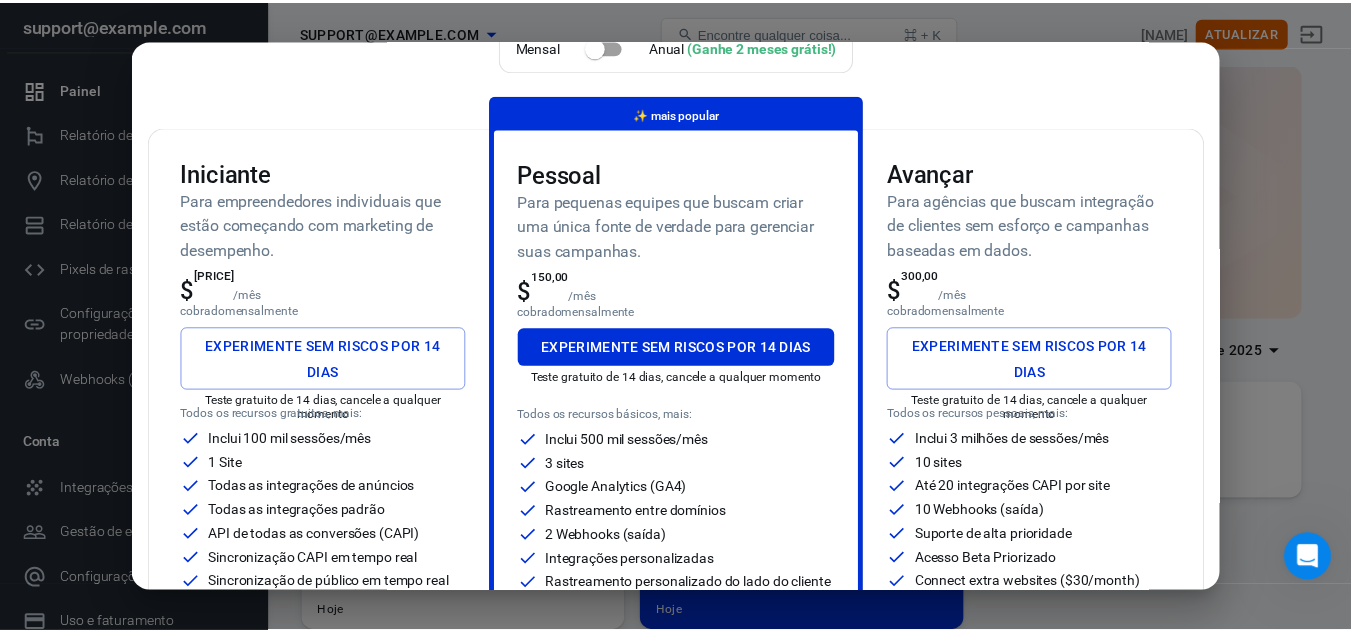 scroll, scrollTop: 0, scrollLeft: 0, axis: both 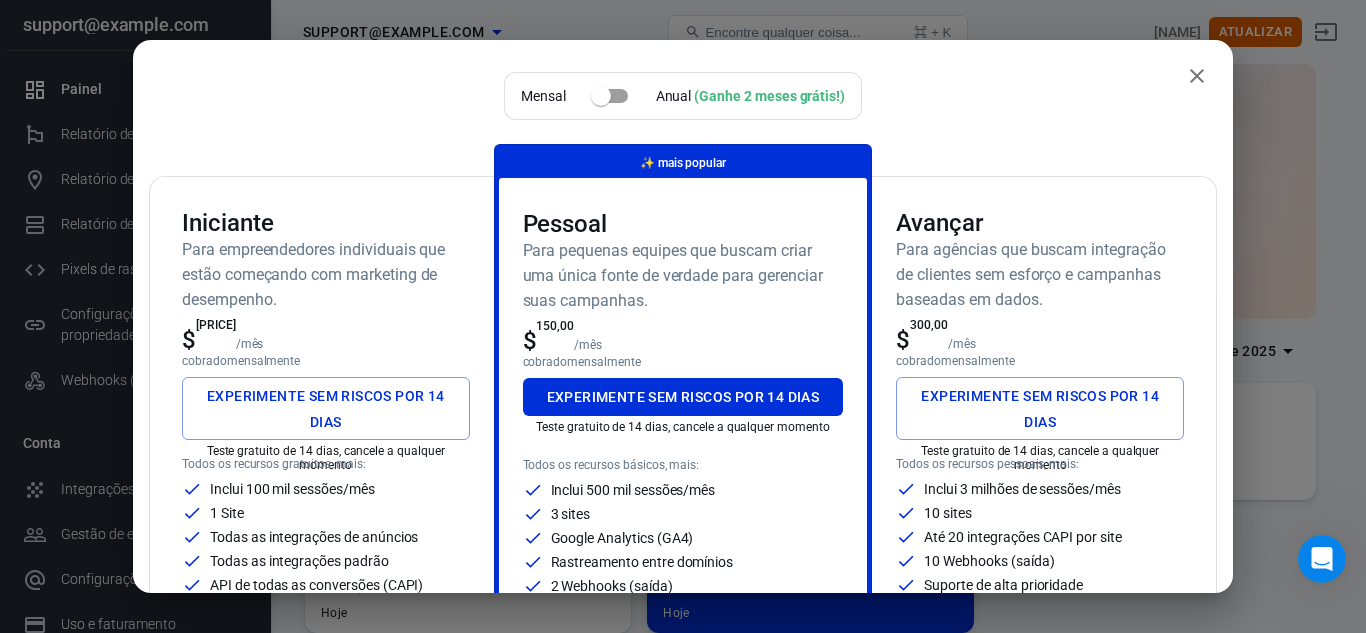 click 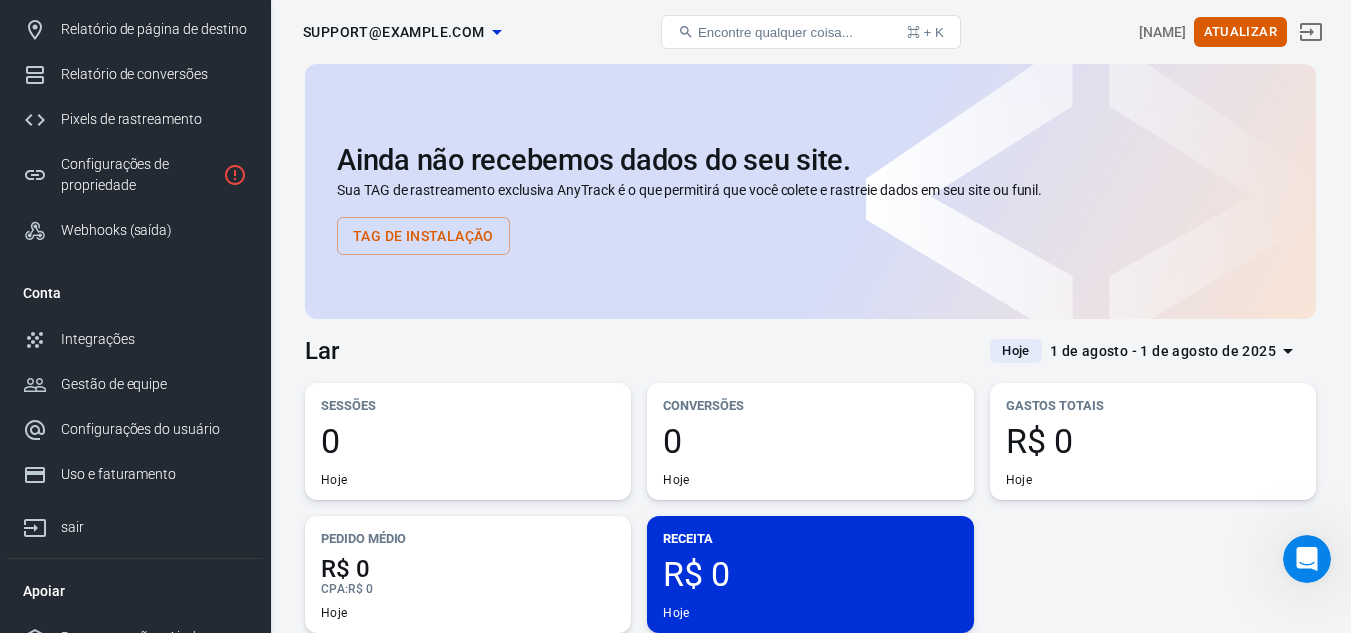 scroll, scrollTop: 177, scrollLeft: 0, axis: vertical 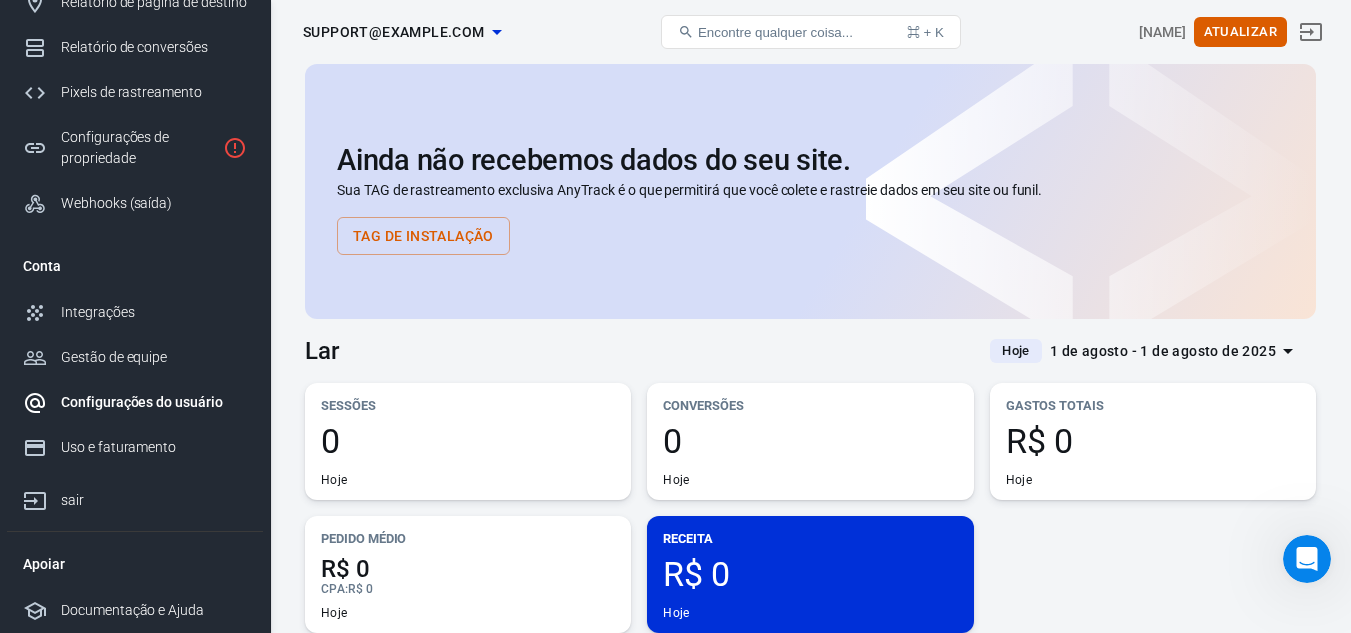click on "Configurações do usuário" at bounding box center (142, 402) 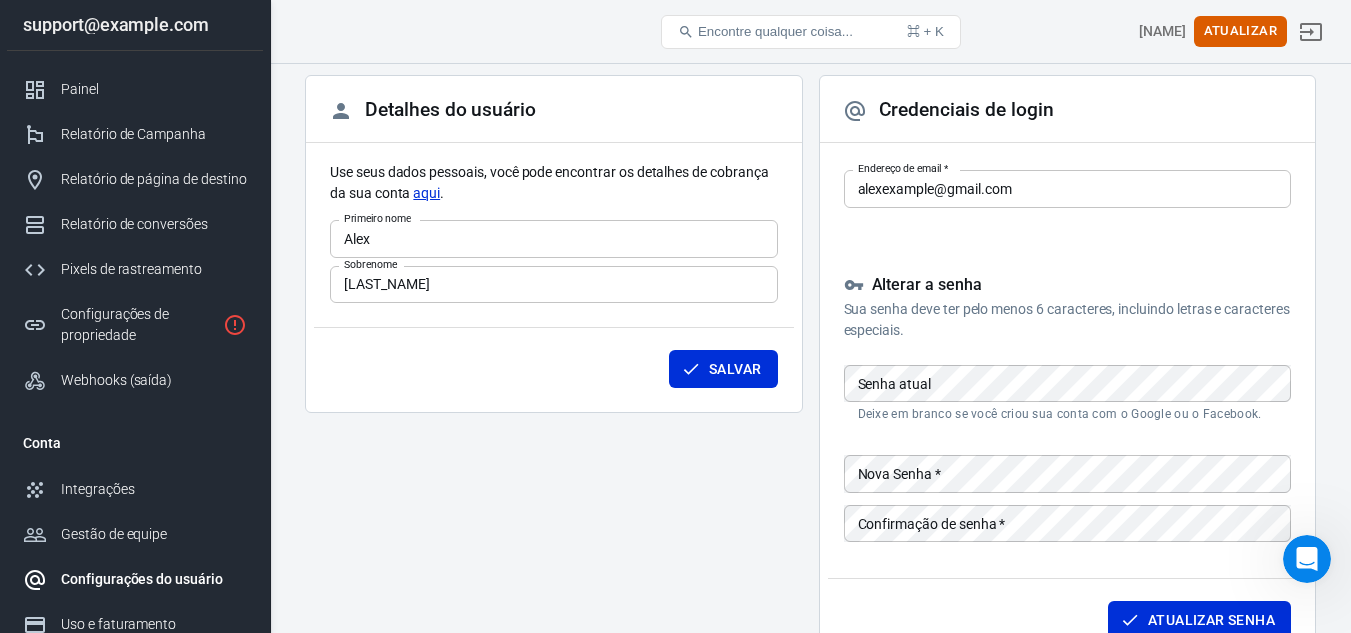 scroll, scrollTop: 0, scrollLeft: 0, axis: both 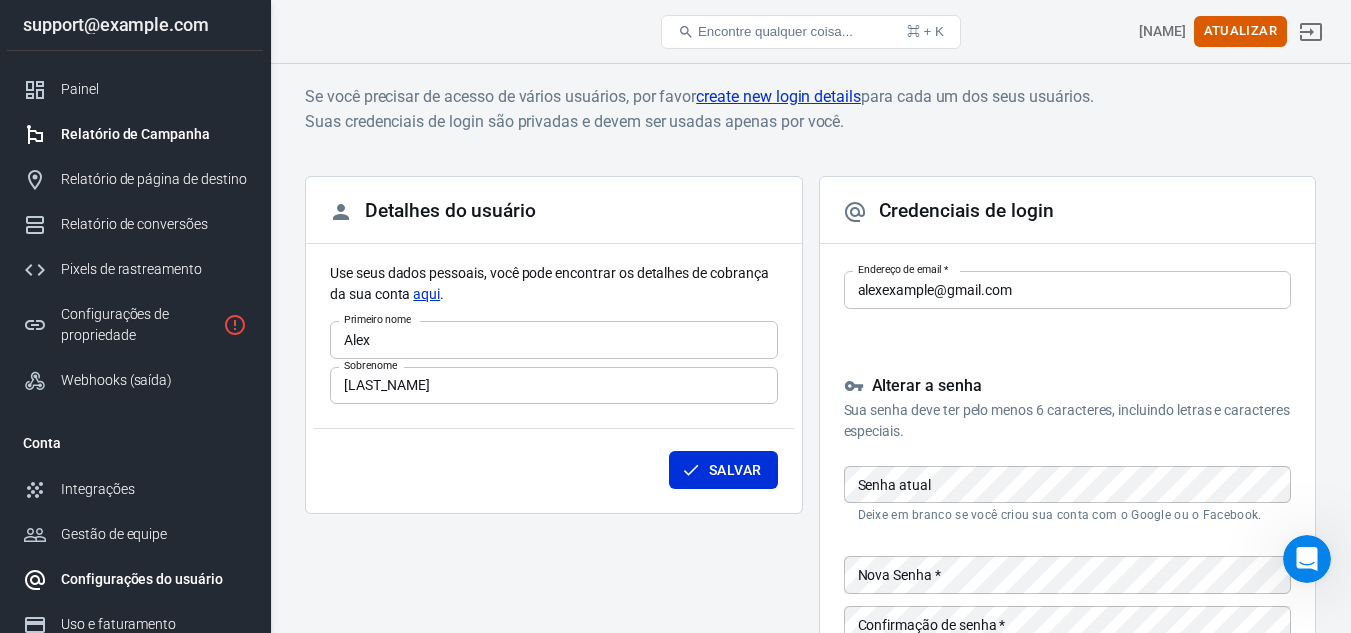 click on "Relatório de Campanha" at bounding box center (154, 134) 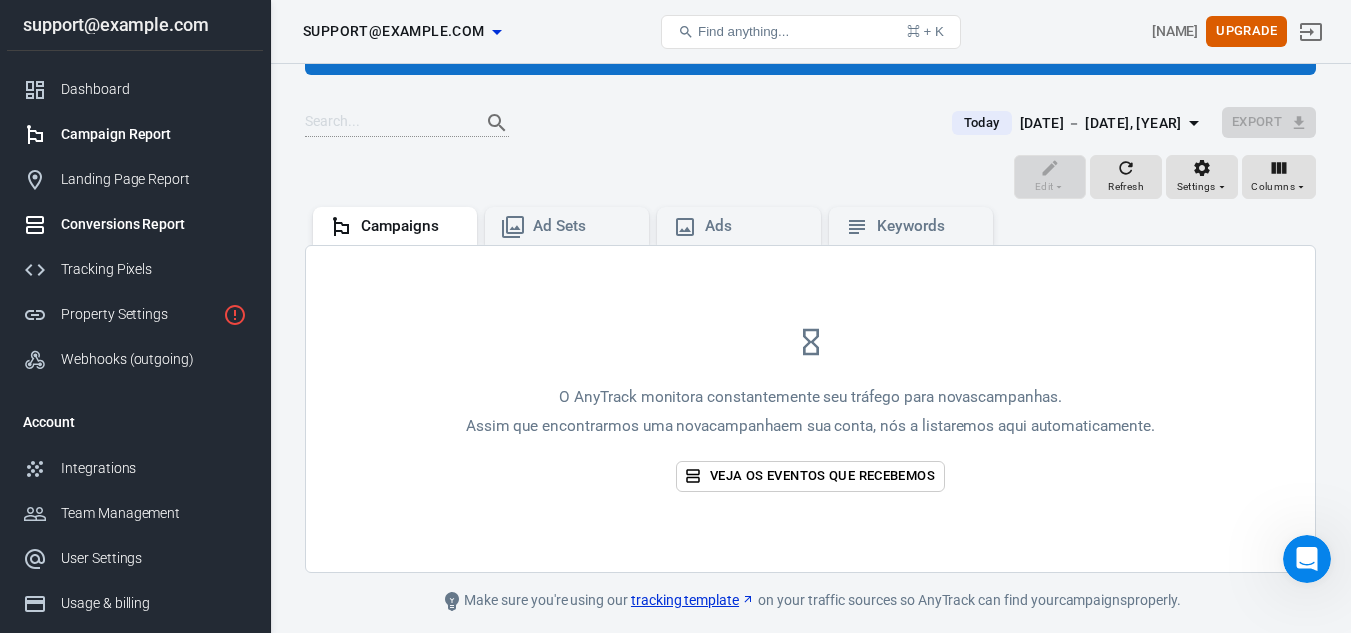 scroll, scrollTop: 0, scrollLeft: 0, axis: both 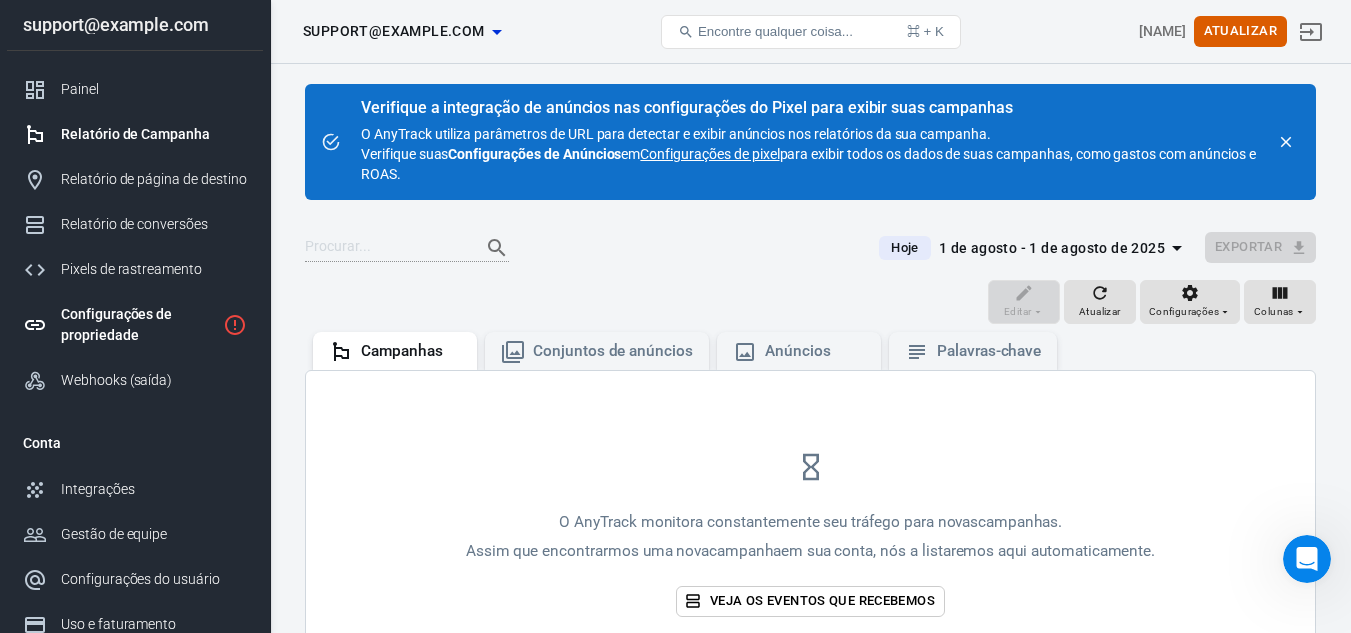 click on "Property Settings" at bounding box center (138, 325) 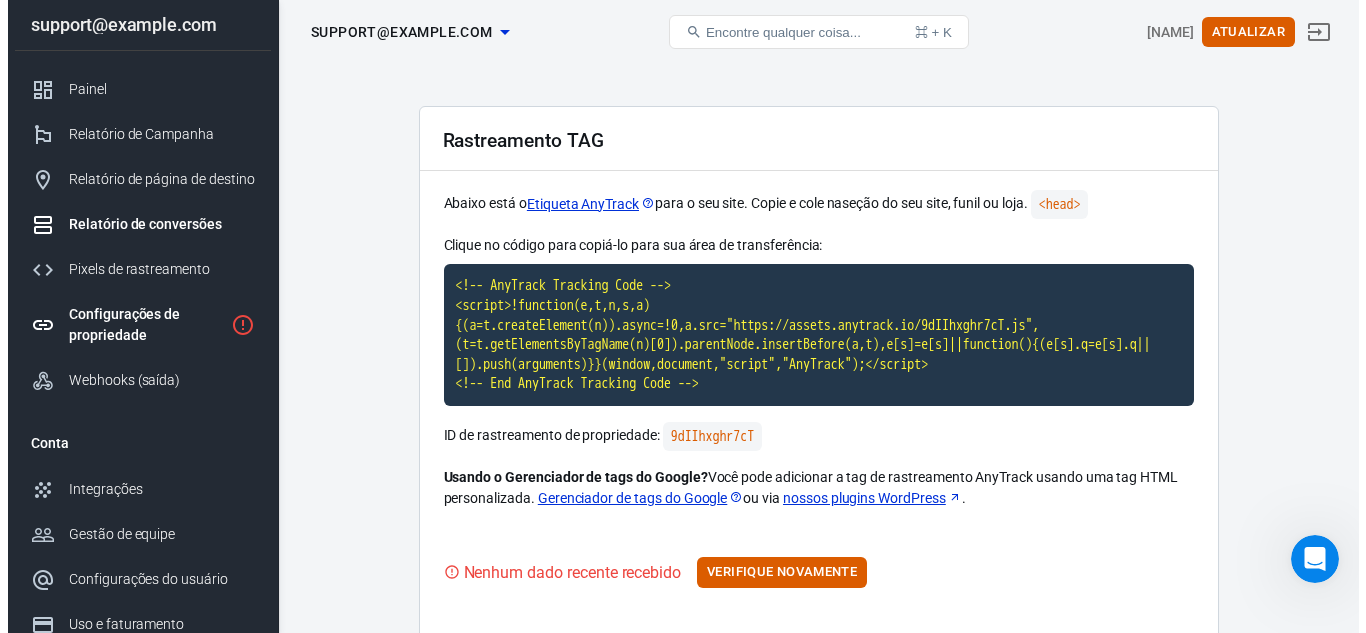 scroll, scrollTop: 0, scrollLeft: 0, axis: both 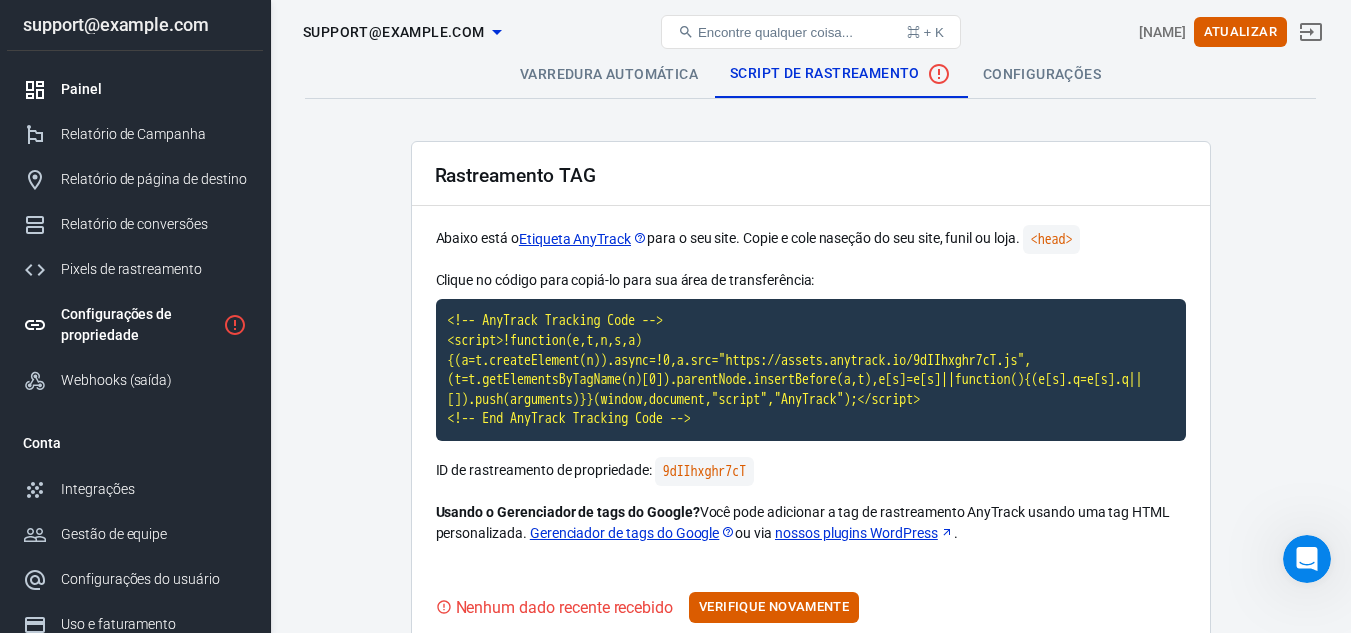 click on "Painel" at bounding box center [135, 89] 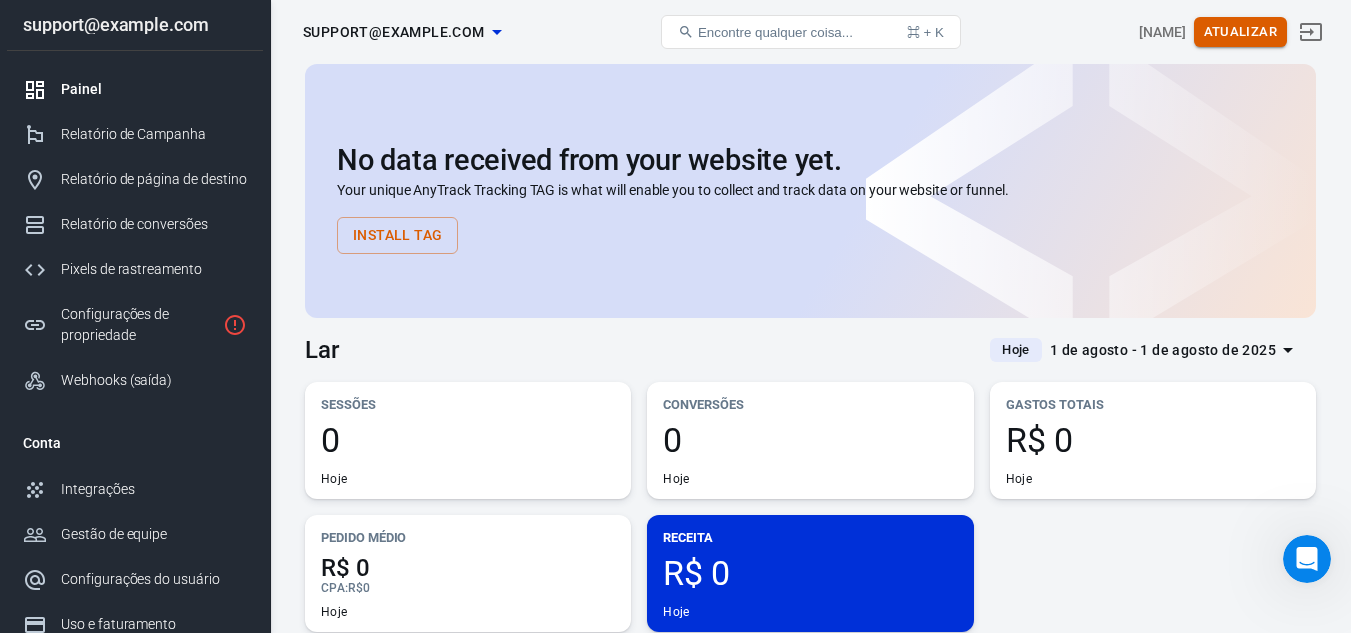 click on "Atualizar" at bounding box center [1240, 31] 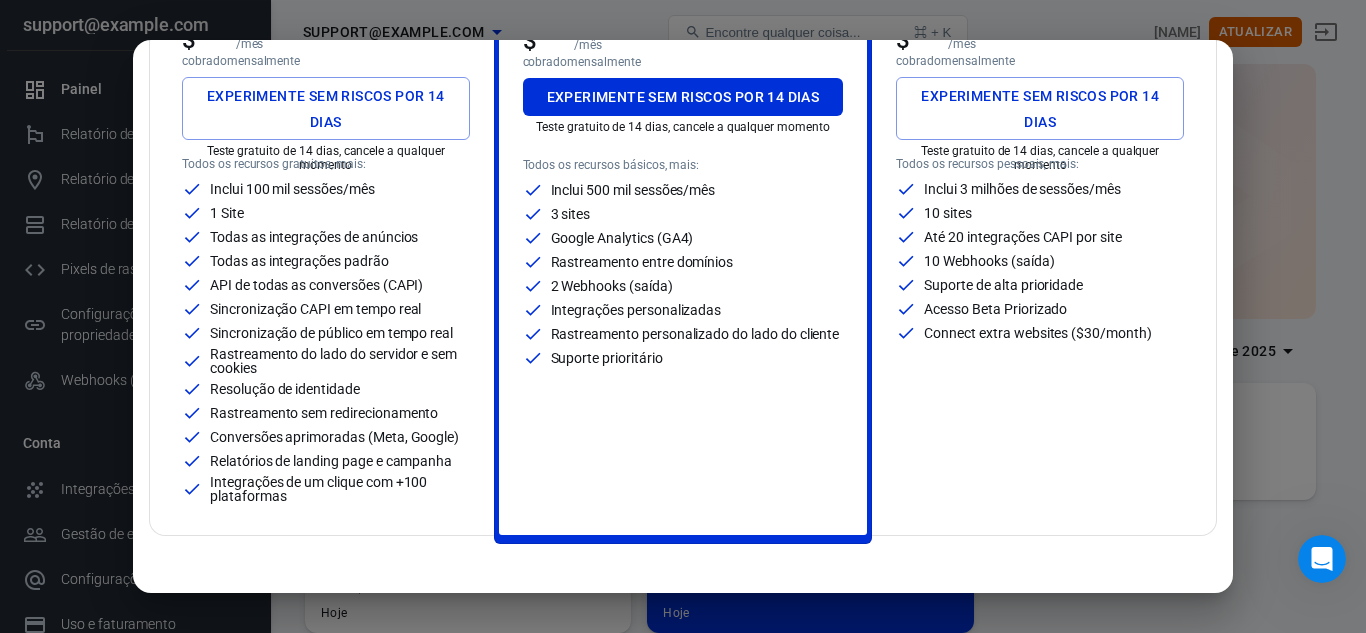 scroll, scrollTop: 200, scrollLeft: 0, axis: vertical 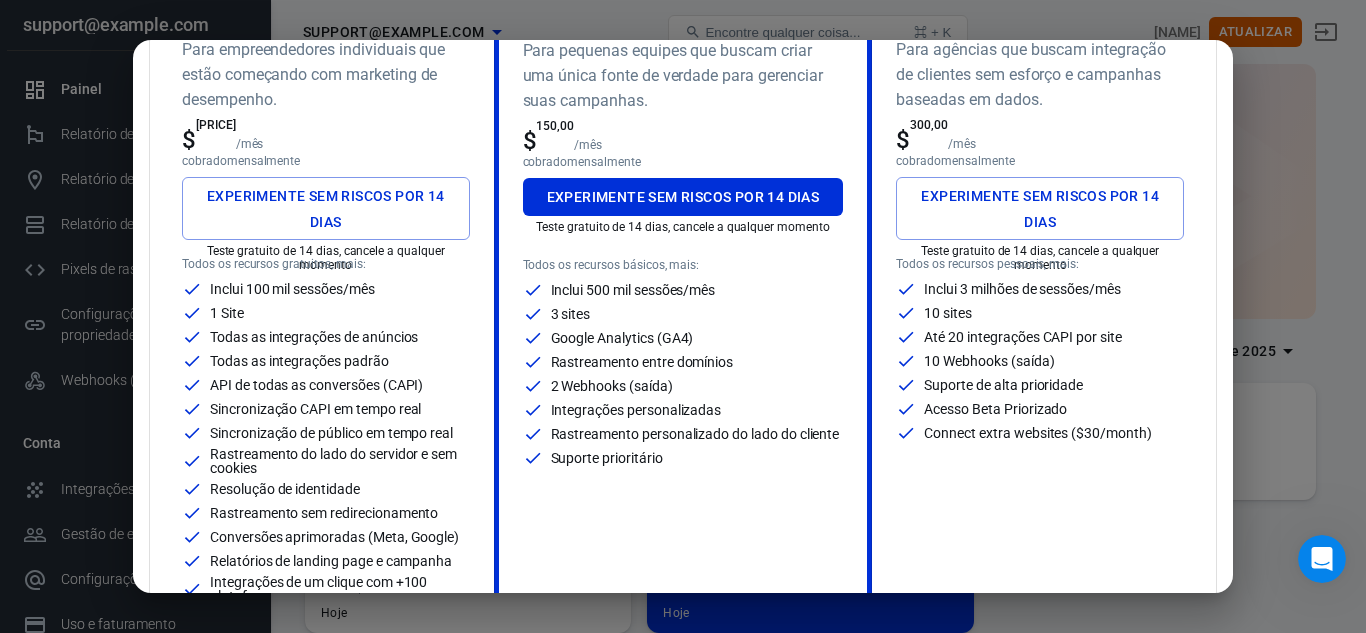 click on "Experimente sem riscos por 14 dias" at bounding box center [326, 209] 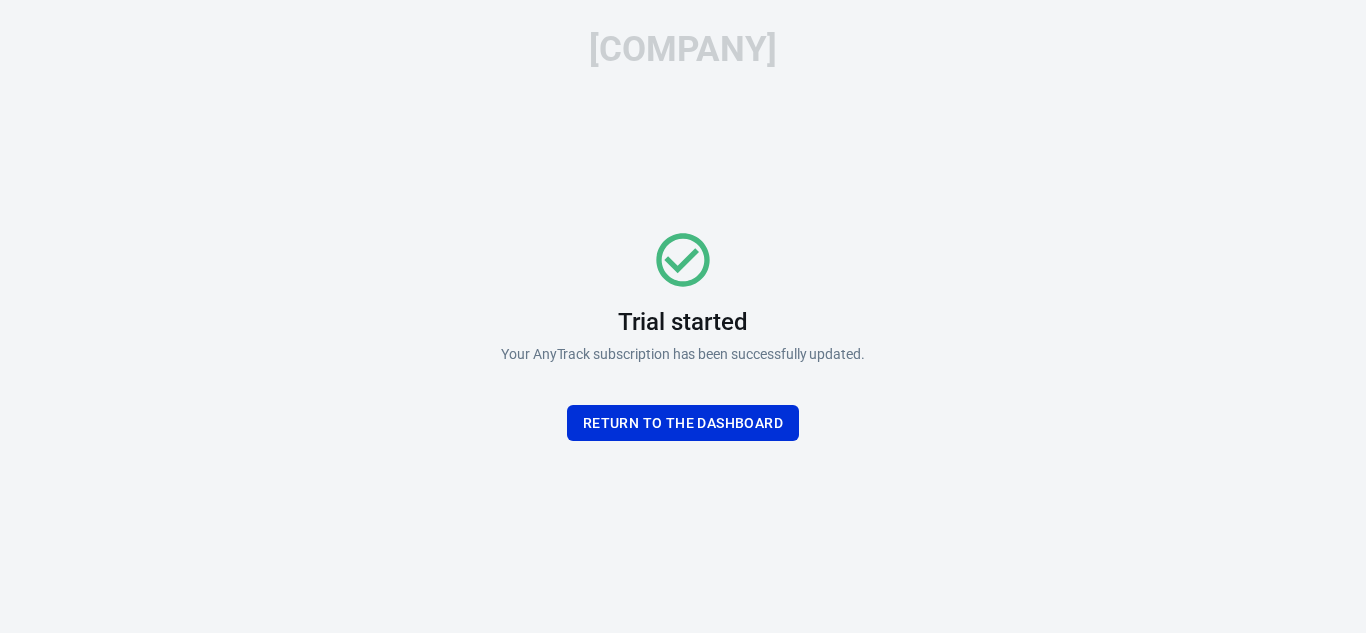 scroll, scrollTop: 0, scrollLeft: 0, axis: both 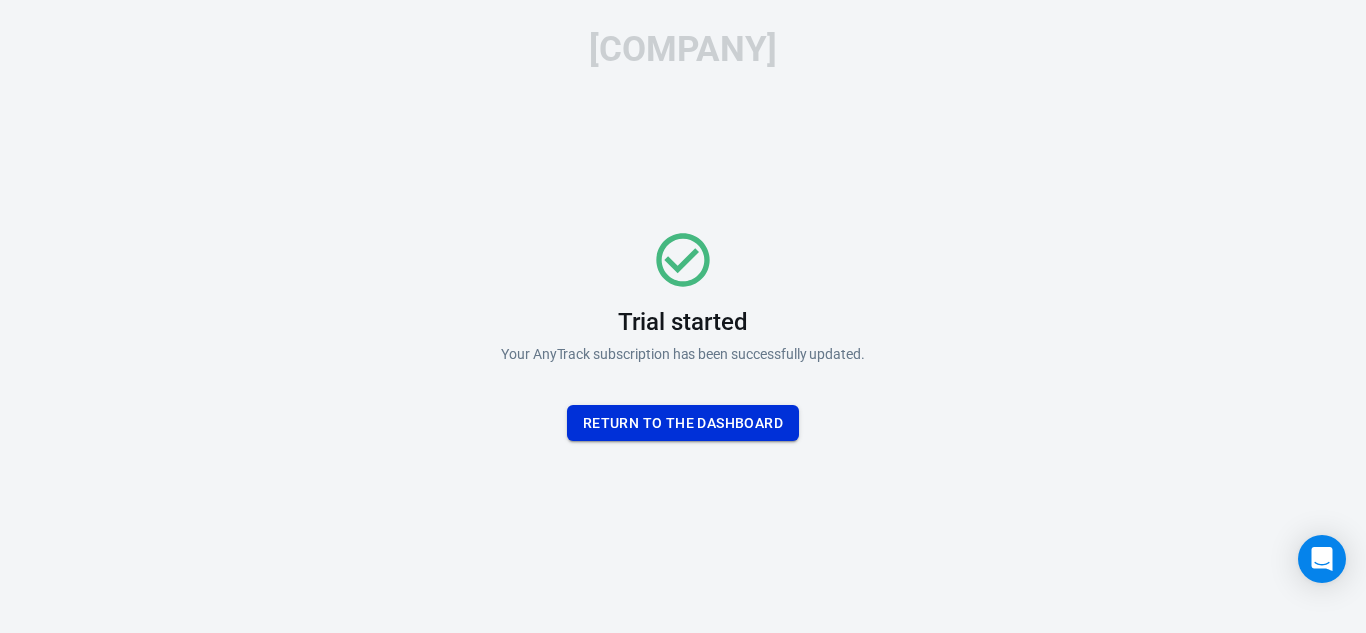 click on "Return To the dashboard" at bounding box center (683, 423) 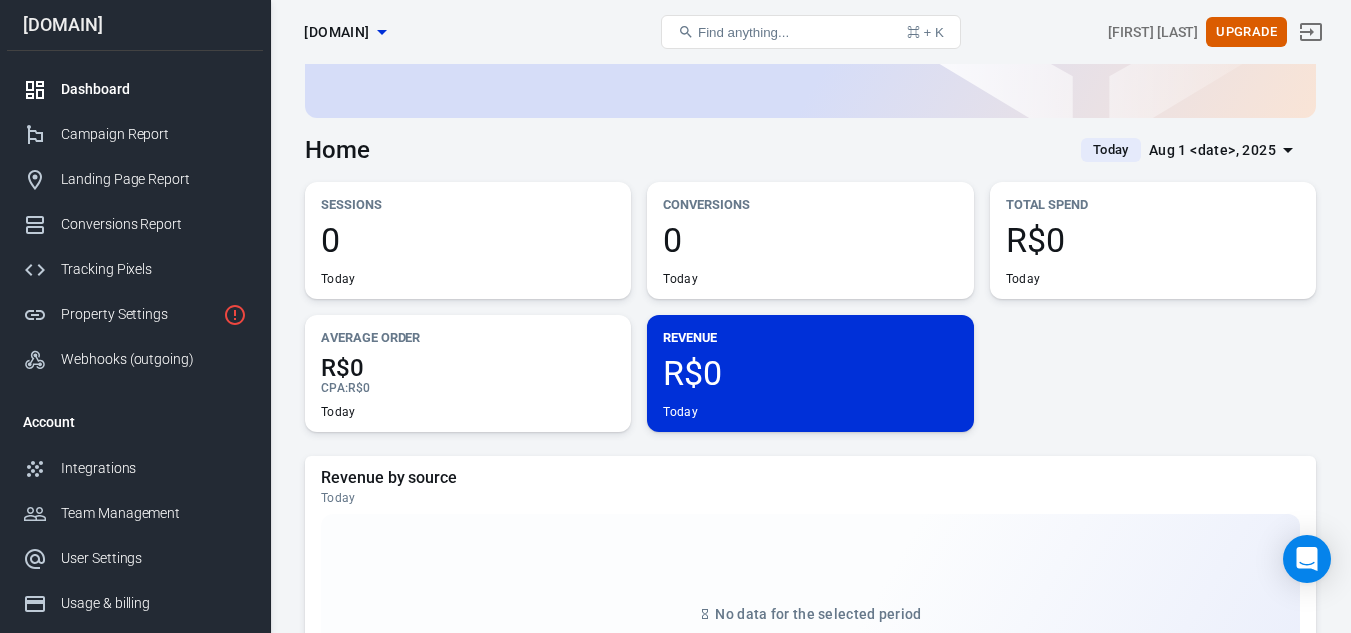 scroll, scrollTop: 0, scrollLeft: 0, axis: both 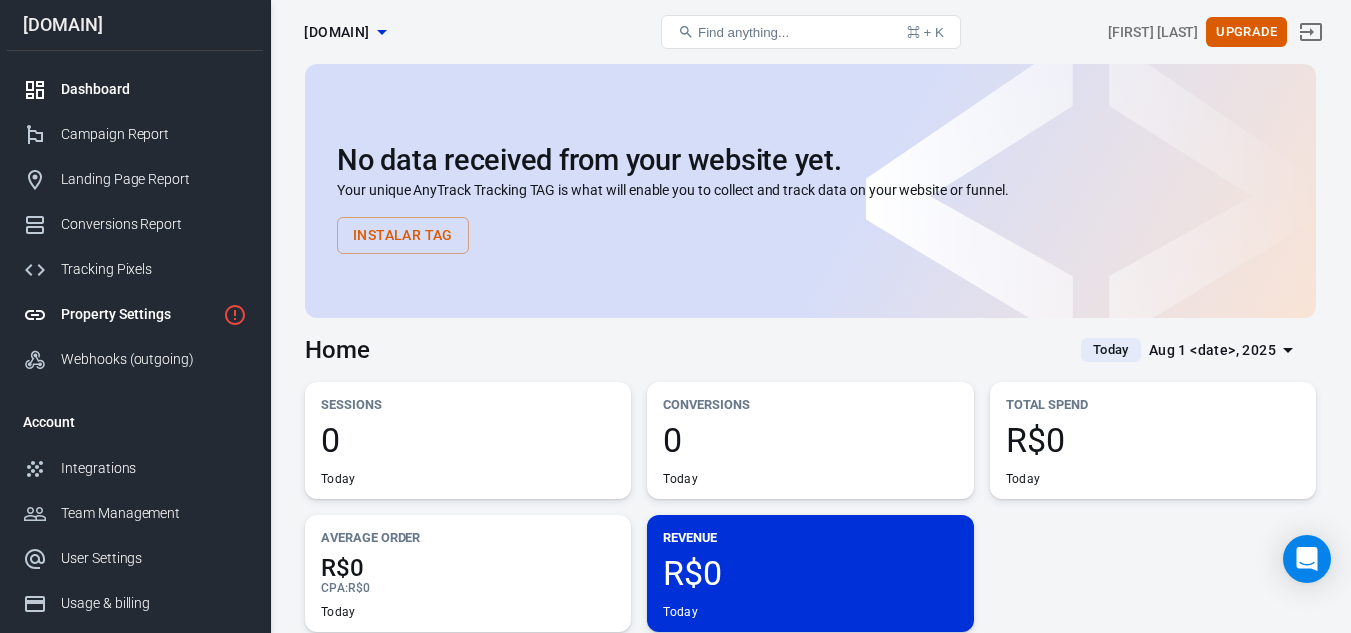 click on "Property Settings" at bounding box center (135, 314) 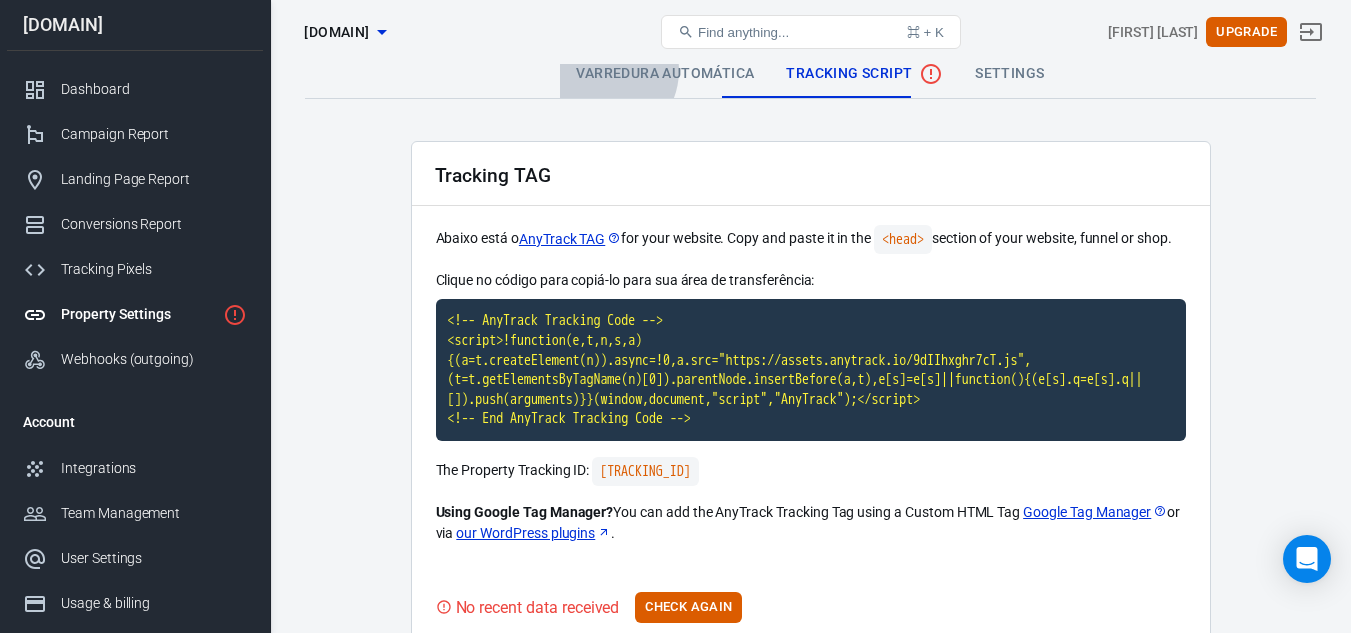 click on "Varredura Automática" at bounding box center (665, 74) 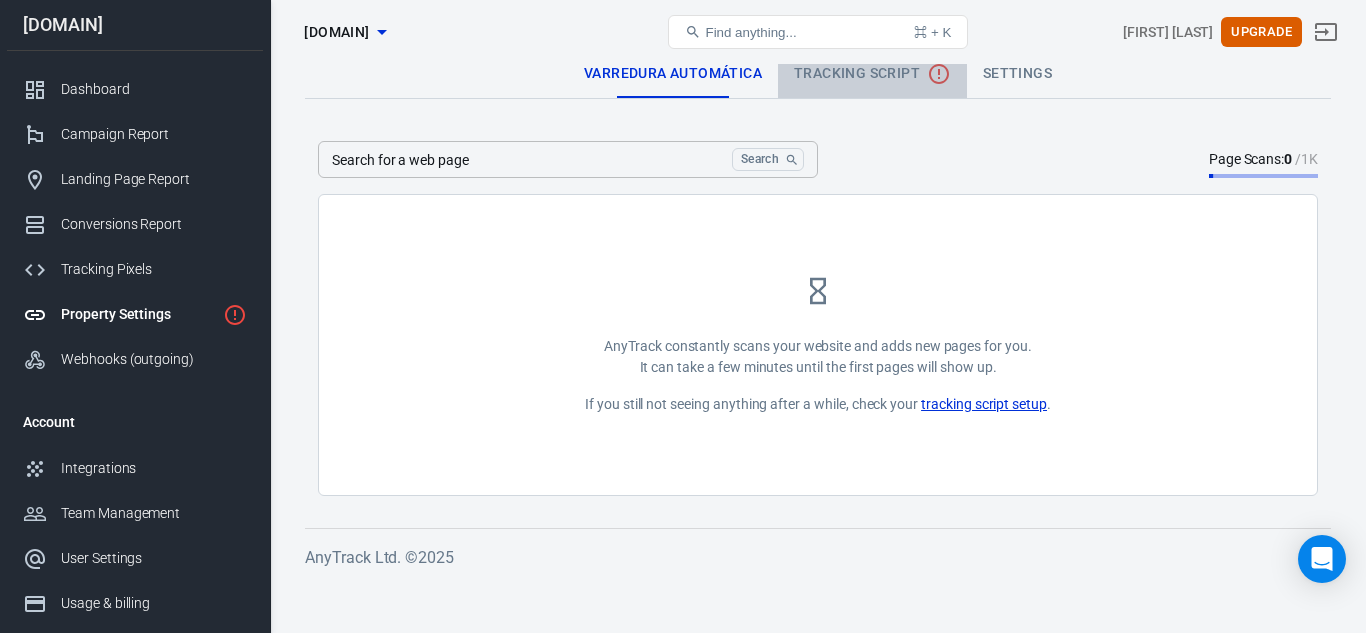 click on "Tracking Script" at bounding box center (872, 74) 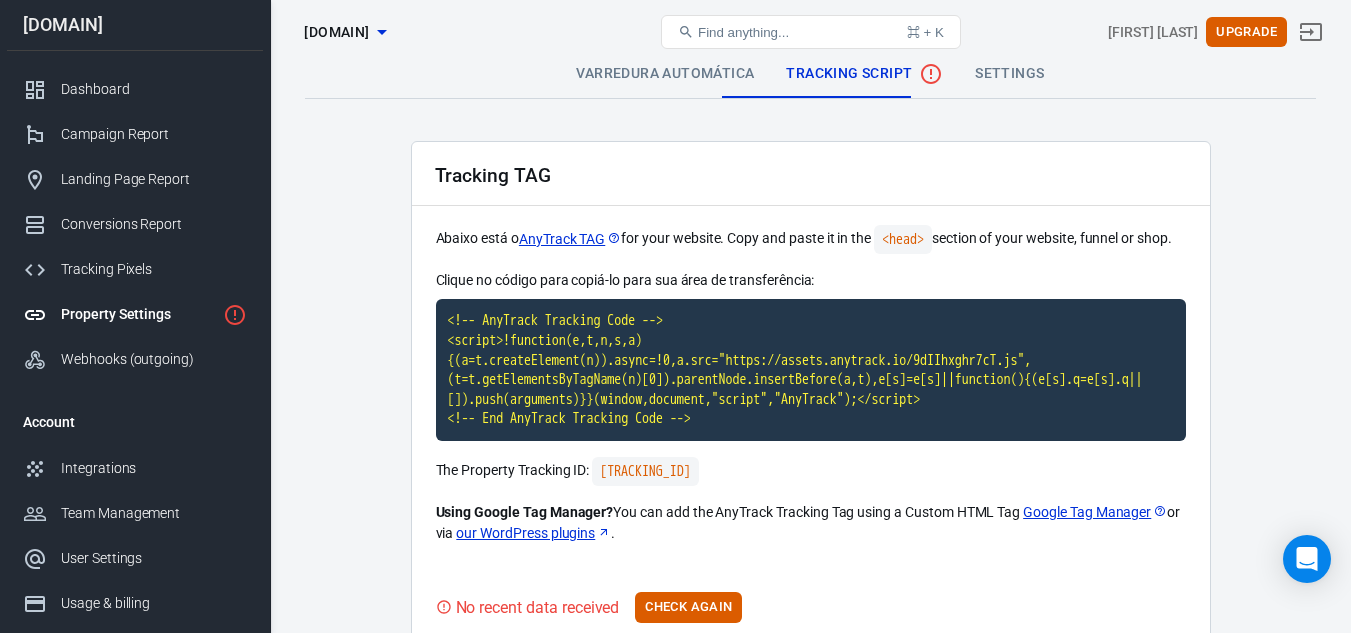 click on "Settings" at bounding box center (1009, 74) 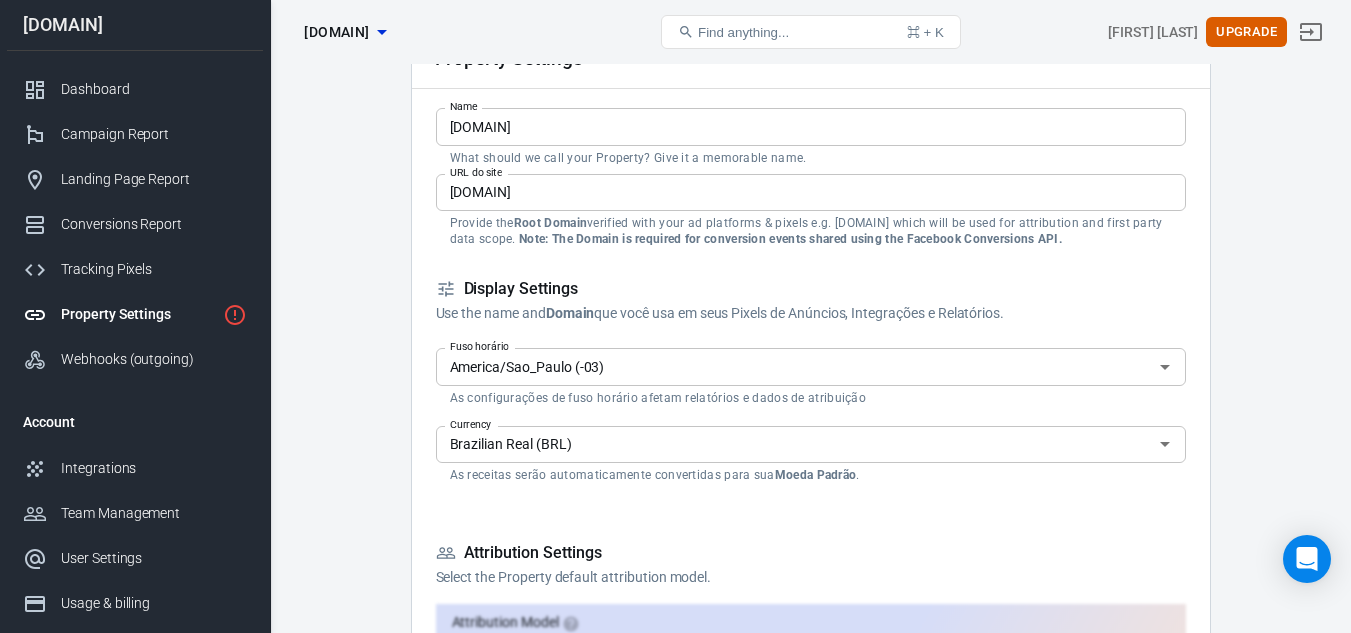 scroll, scrollTop: 0, scrollLeft: 0, axis: both 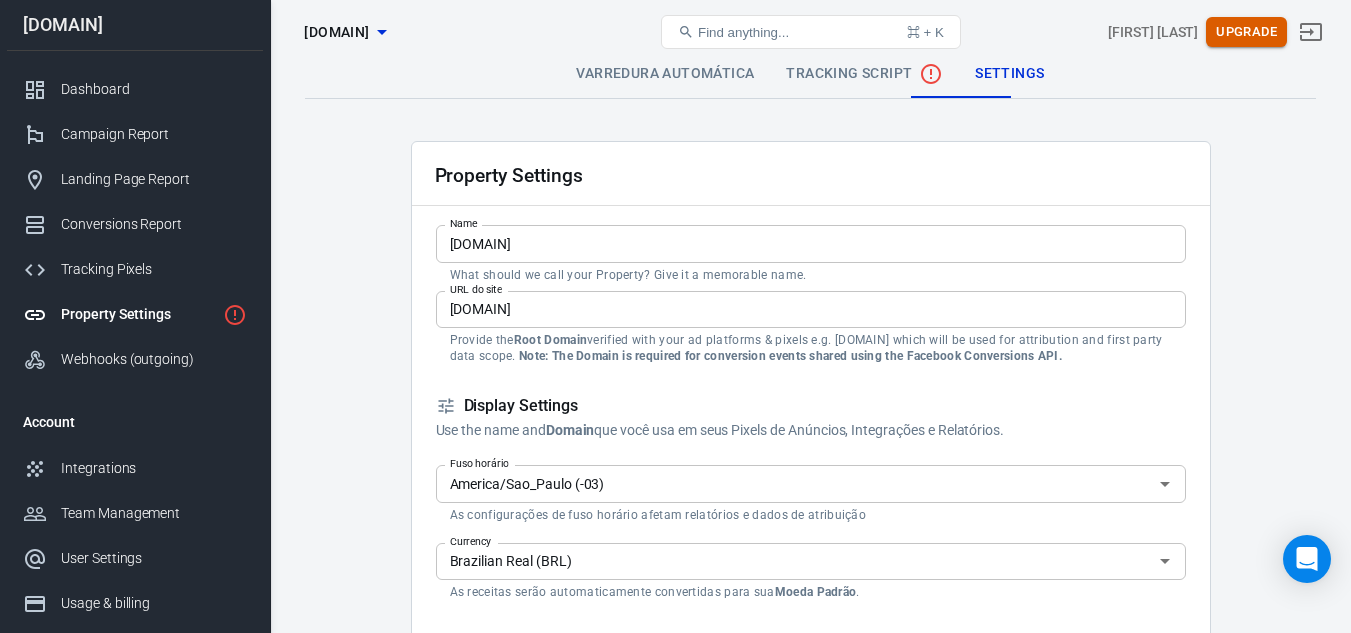 click on "Upgrade" at bounding box center (1246, 32) 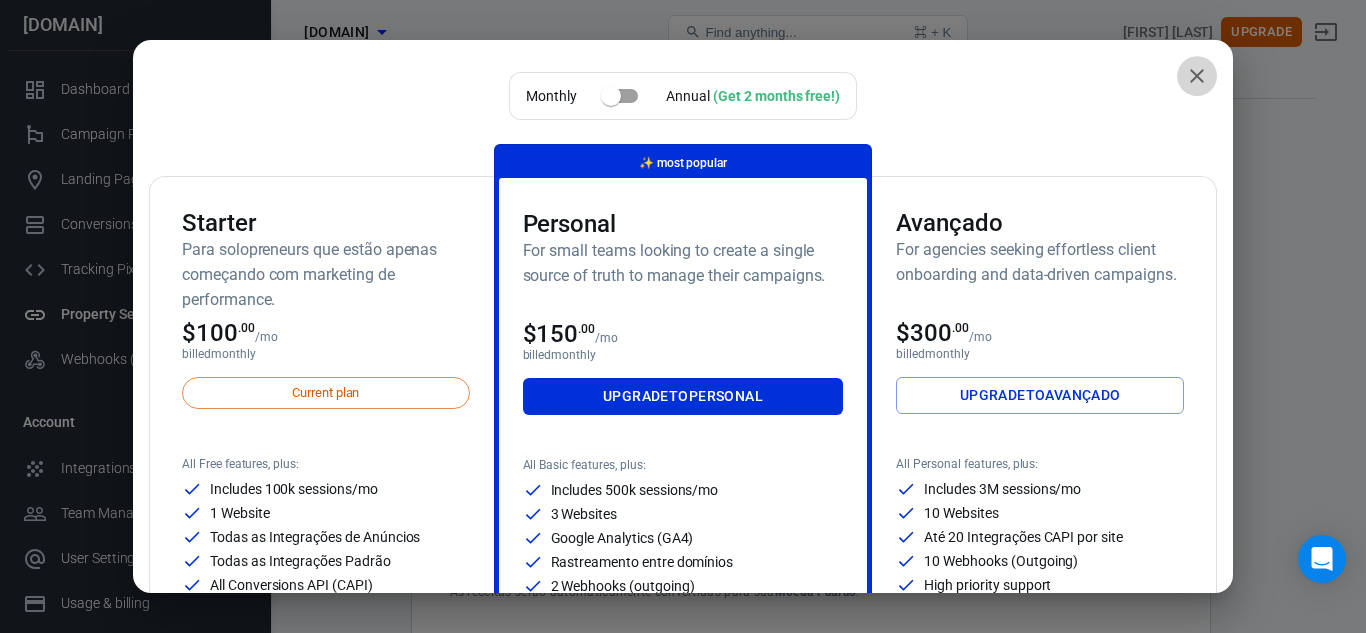 click 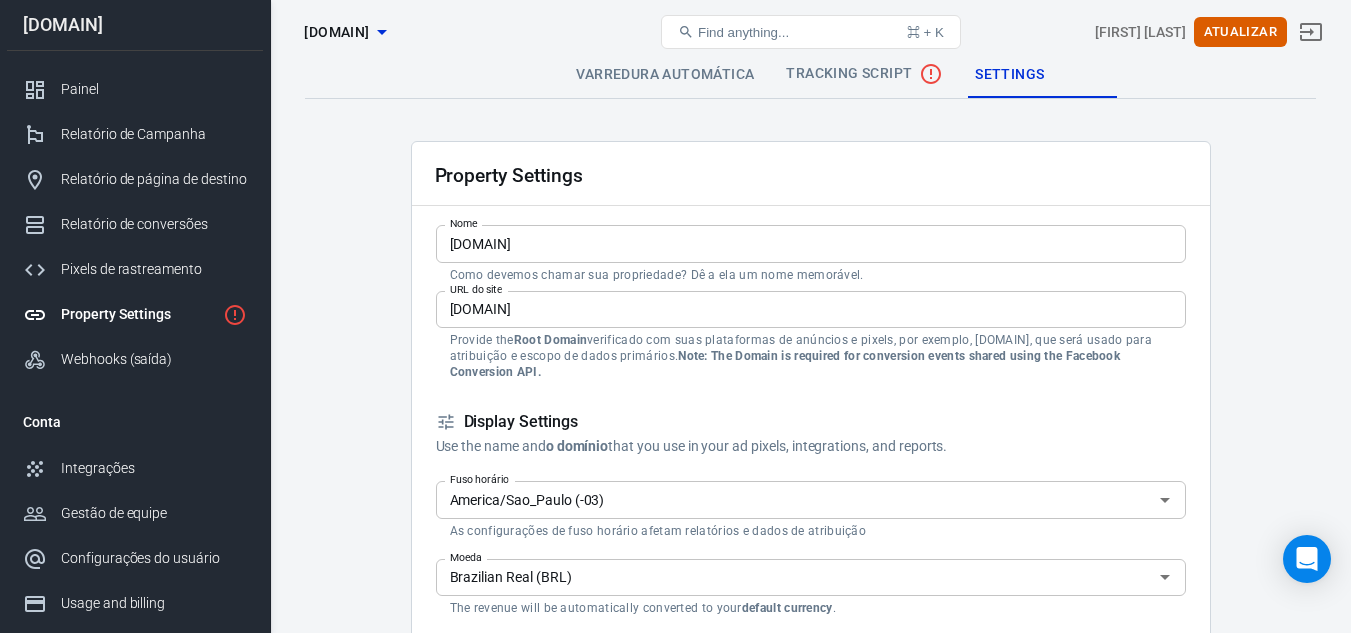click on "Varredura automática Script de rastreamento    Configurações" at bounding box center [810, 74] 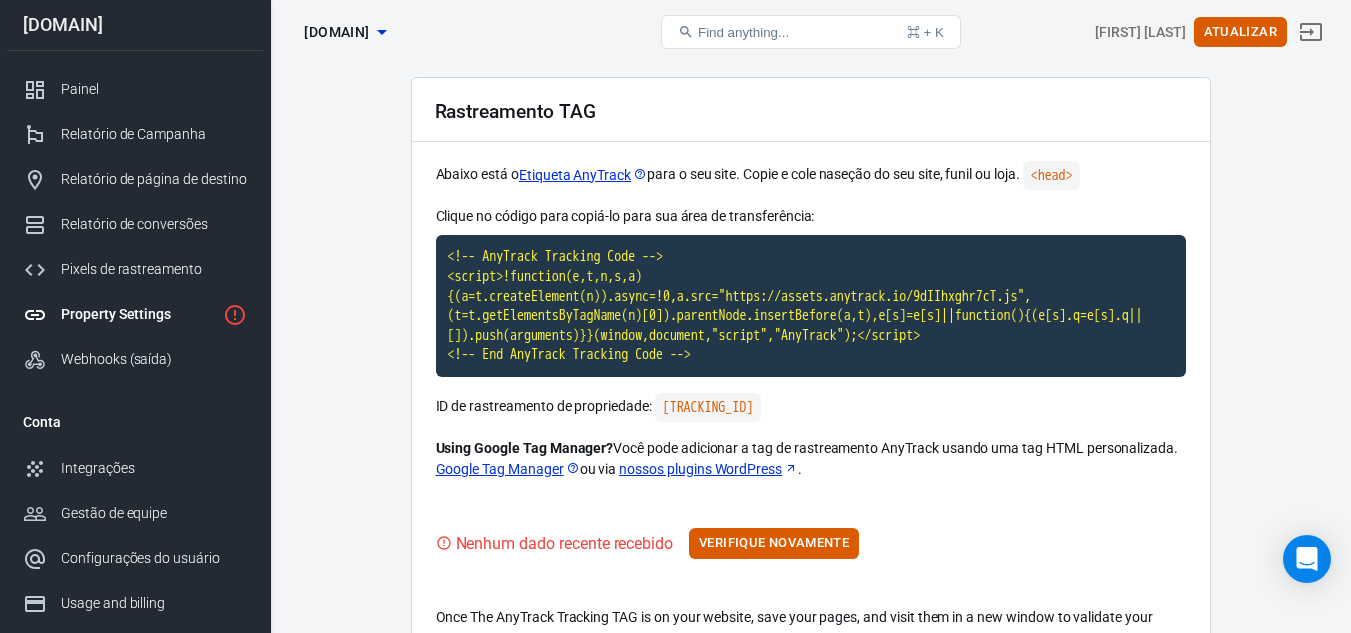 scroll, scrollTop: 100, scrollLeft: 0, axis: vertical 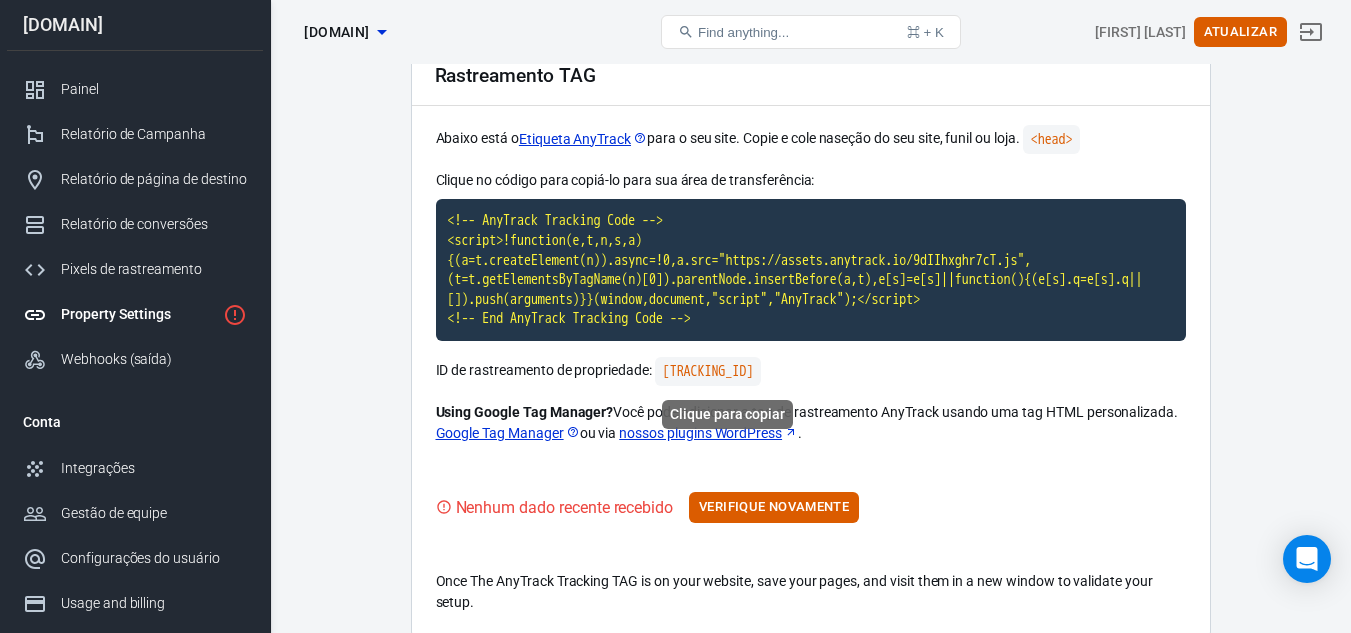 click on "[TRACKING_ID]" at bounding box center [708, 371] 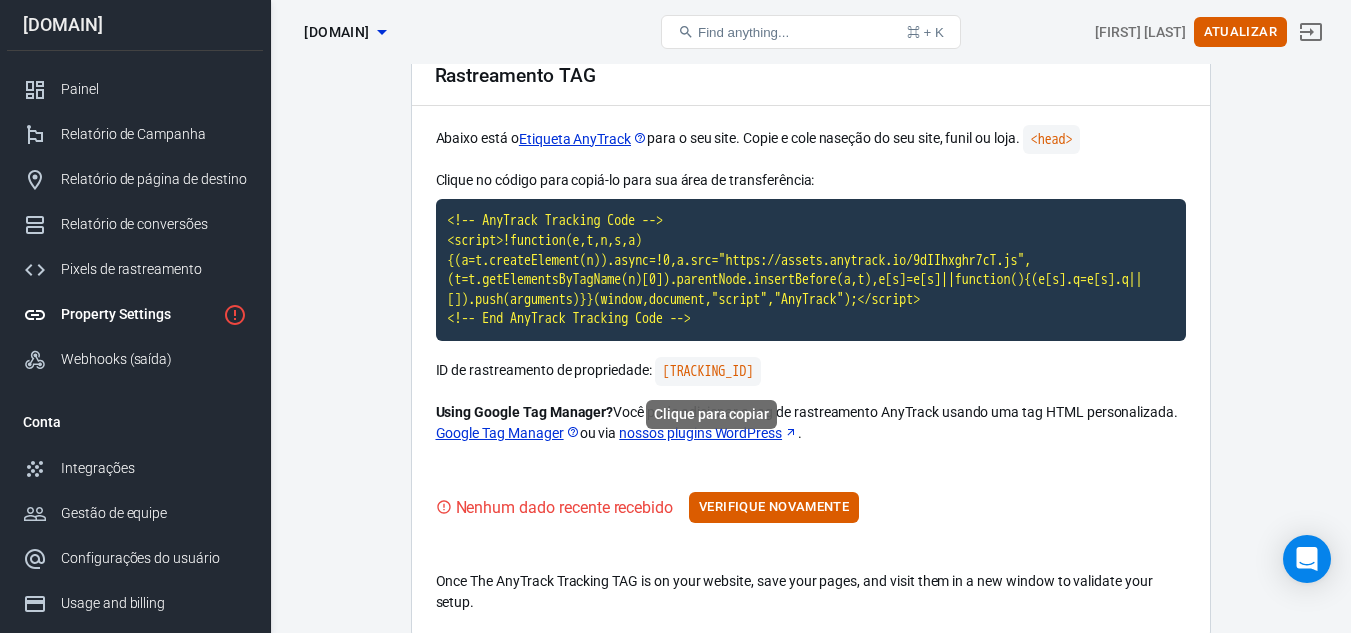 click on "[TRACKING_ID]" at bounding box center [708, 371] 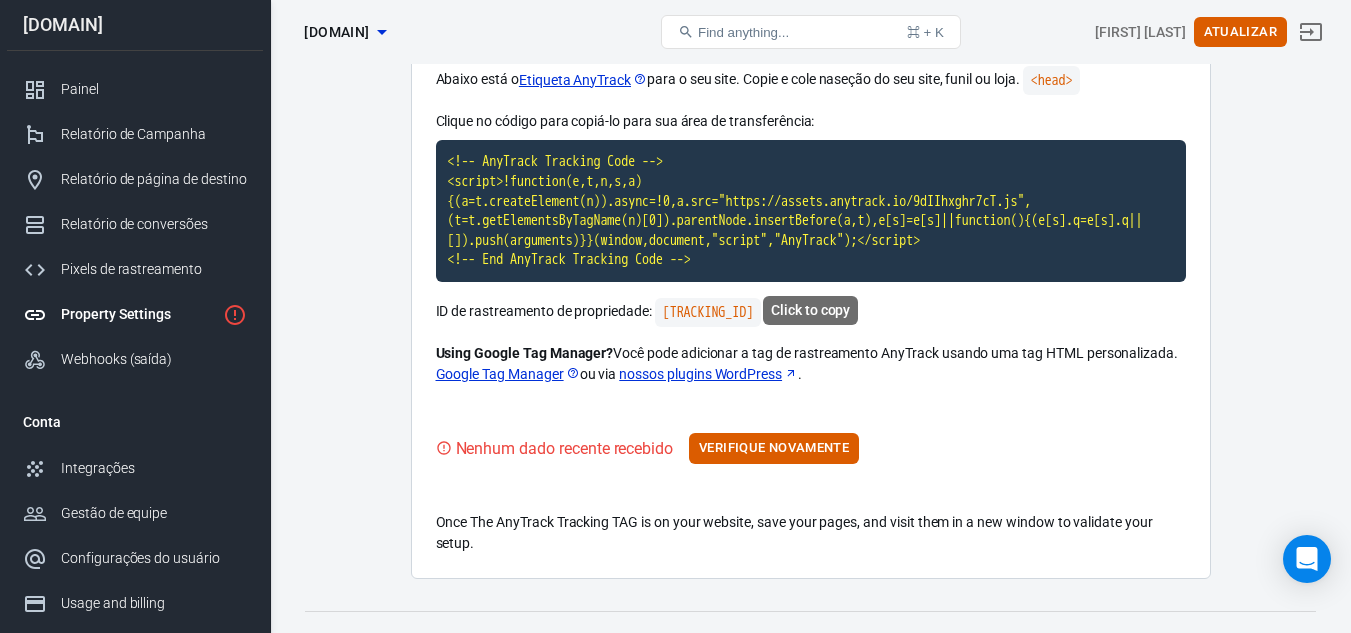 scroll, scrollTop: 191, scrollLeft: 0, axis: vertical 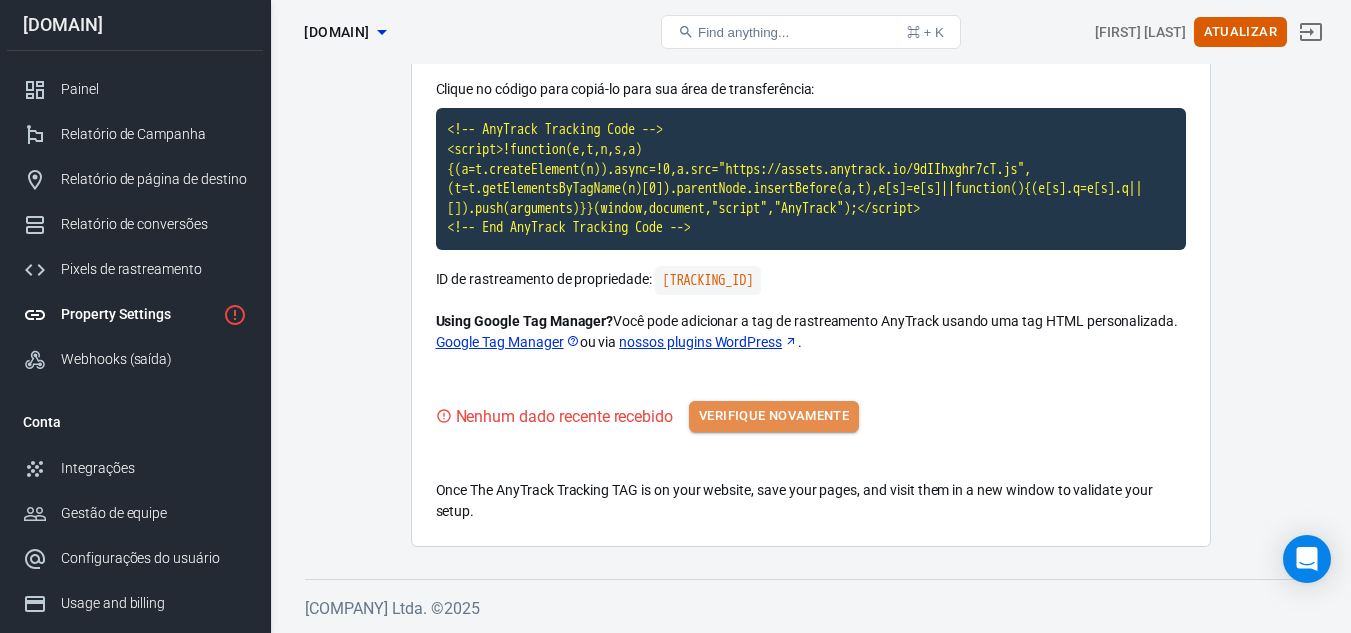 click on "Verifique novamente" at bounding box center (774, 415) 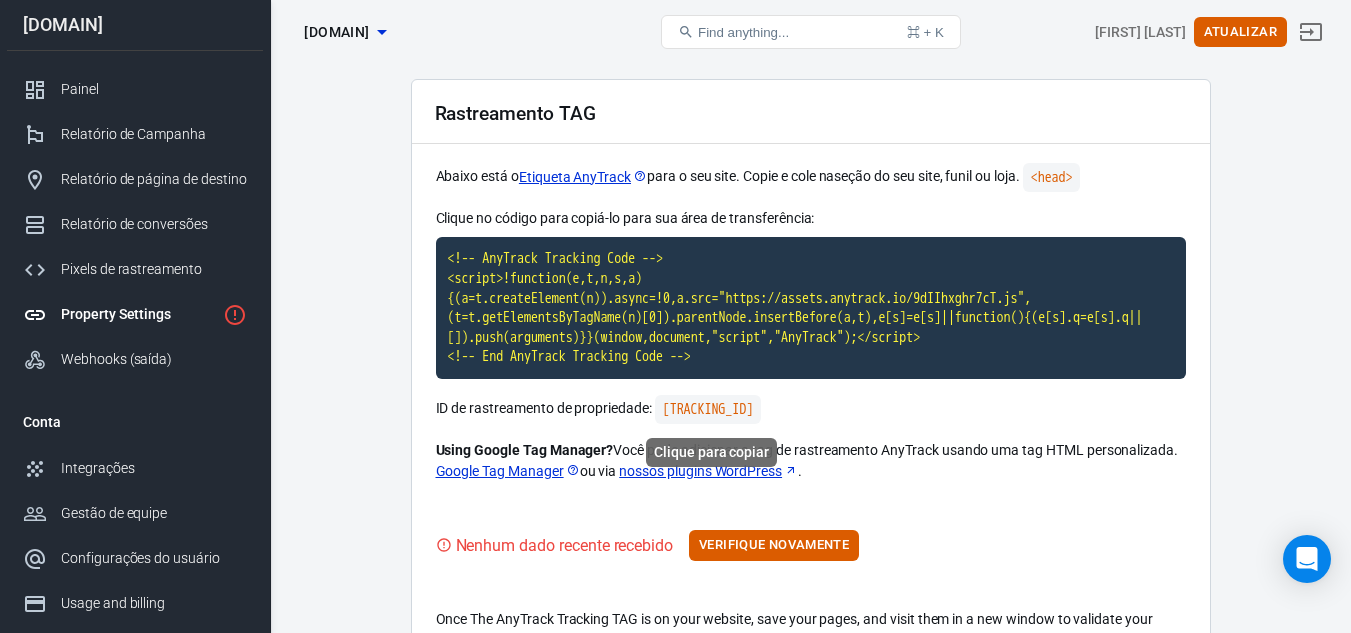 scroll, scrollTop: 191, scrollLeft: 0, axis: vertical 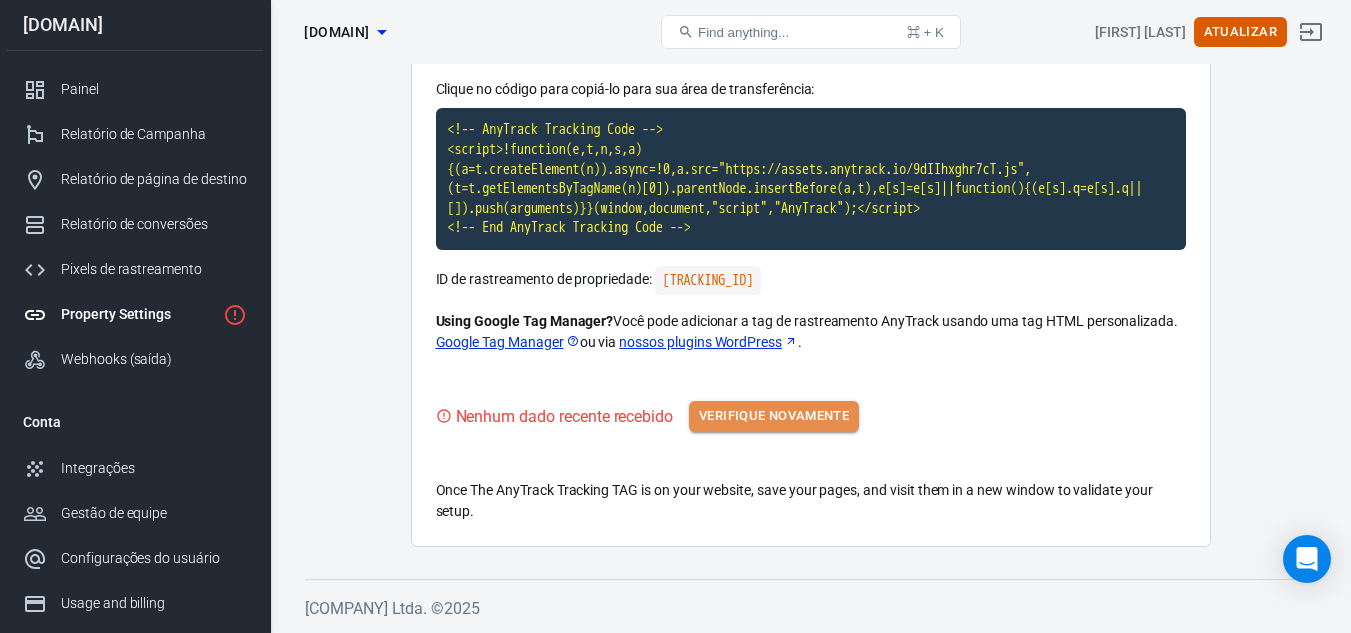 click on "Verifique novamente" at bounding box center [774, 415] 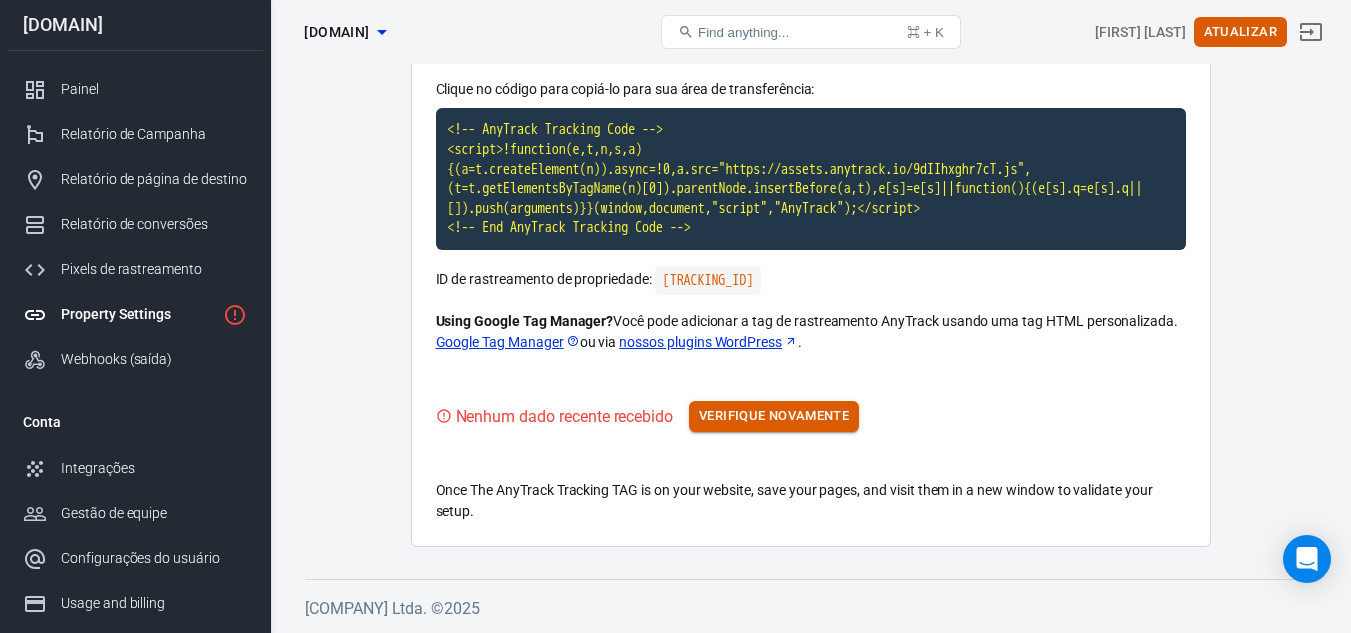 click on "Verifique novamente" at bounding box center (774, 415) 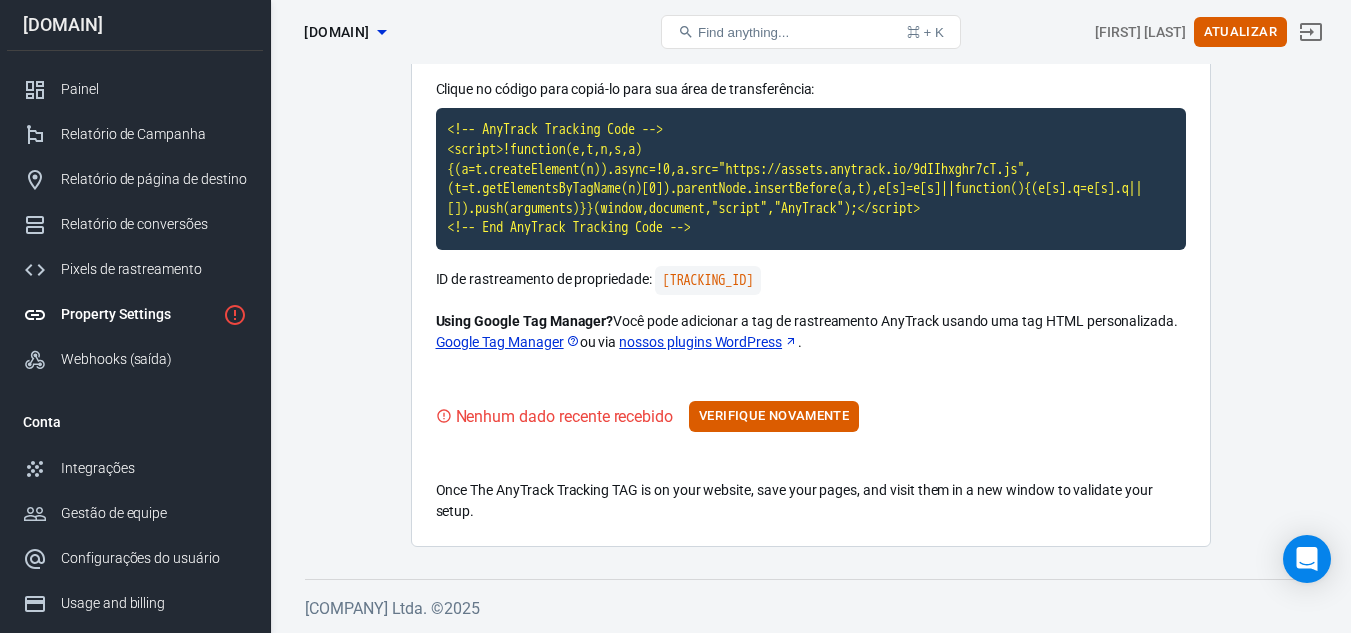 click on "Verifique novamente" at bounding box center [774, 416] 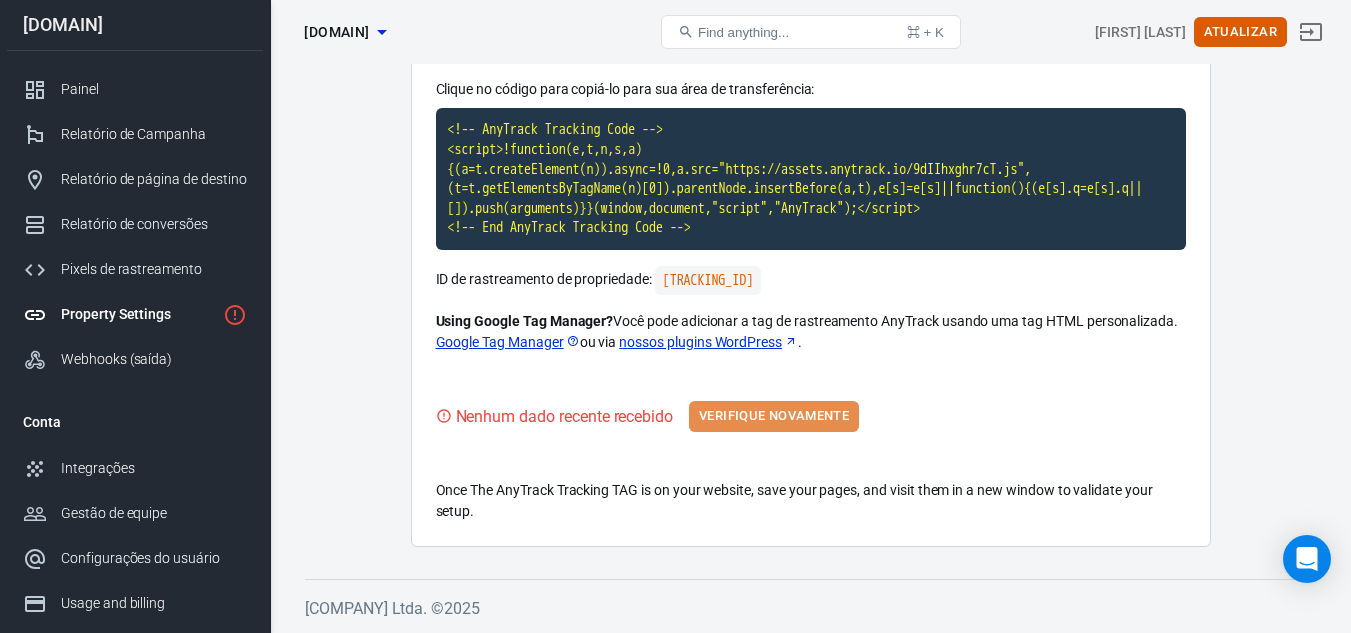 click on "Verifique novamente" at bounding box center [774, 416] 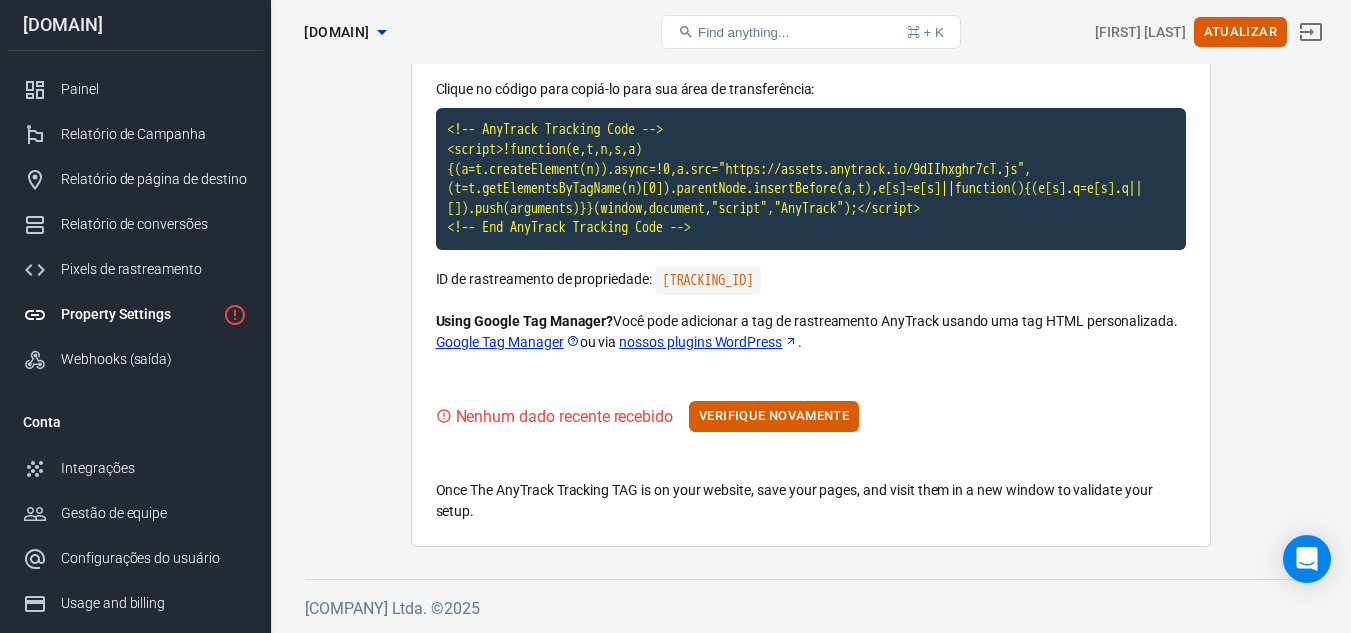 click on "Verifique novamente" at bounding box center (774, 416) 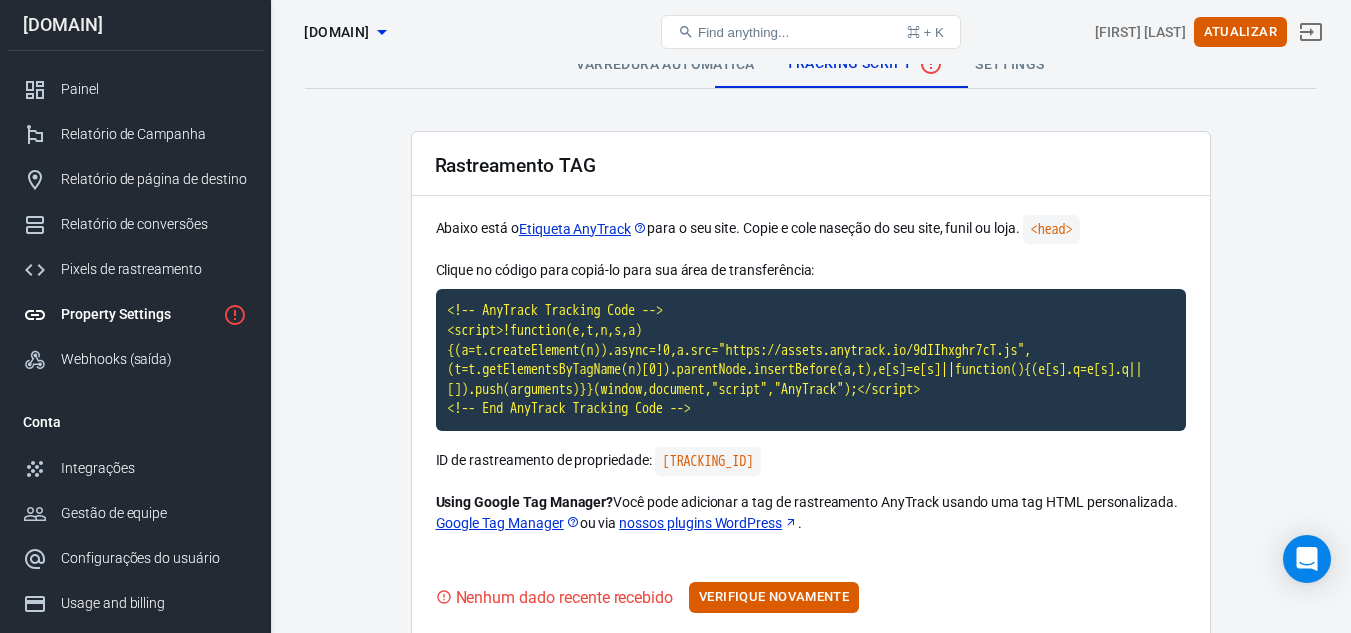 scroll, scrollTop: 0, scrollLeft: 0, axis: both 